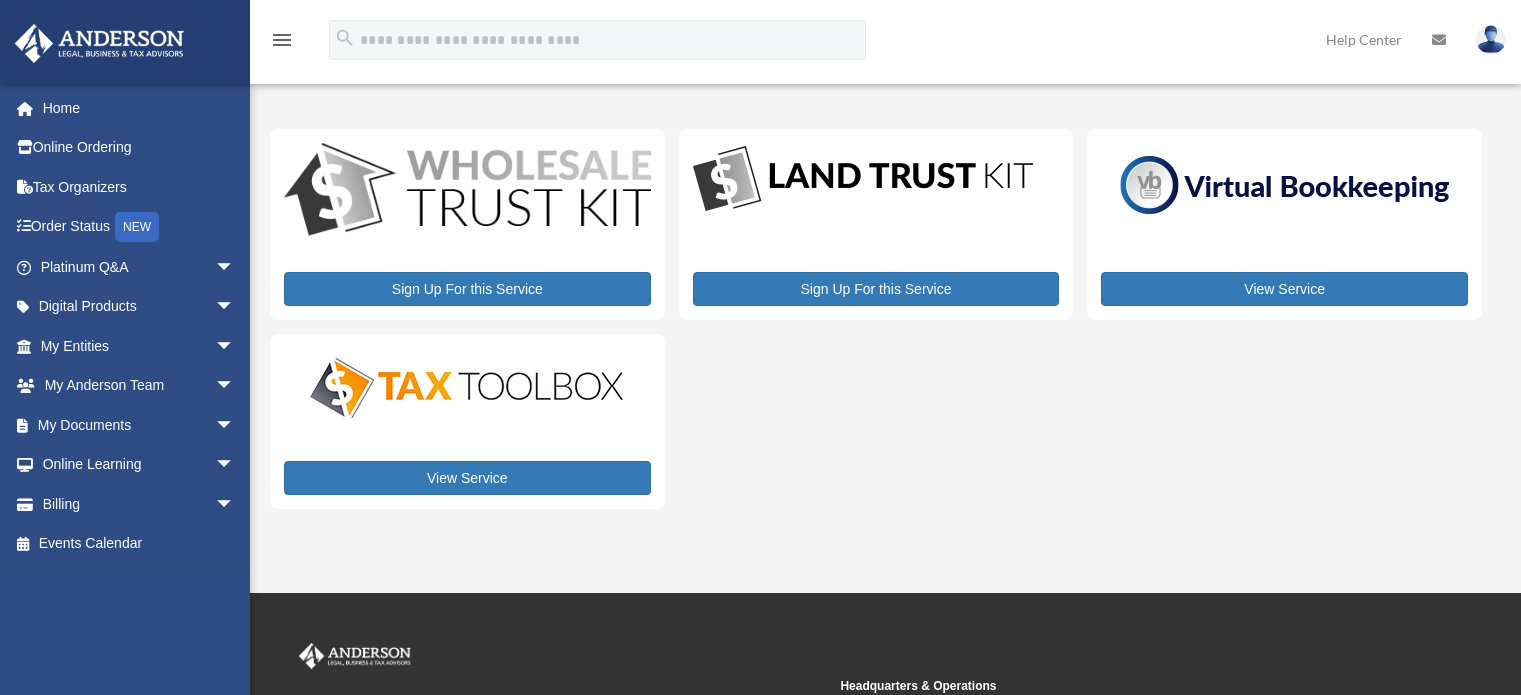 scroll, scrollTop: 0, scrollLeft: 0, axis: both 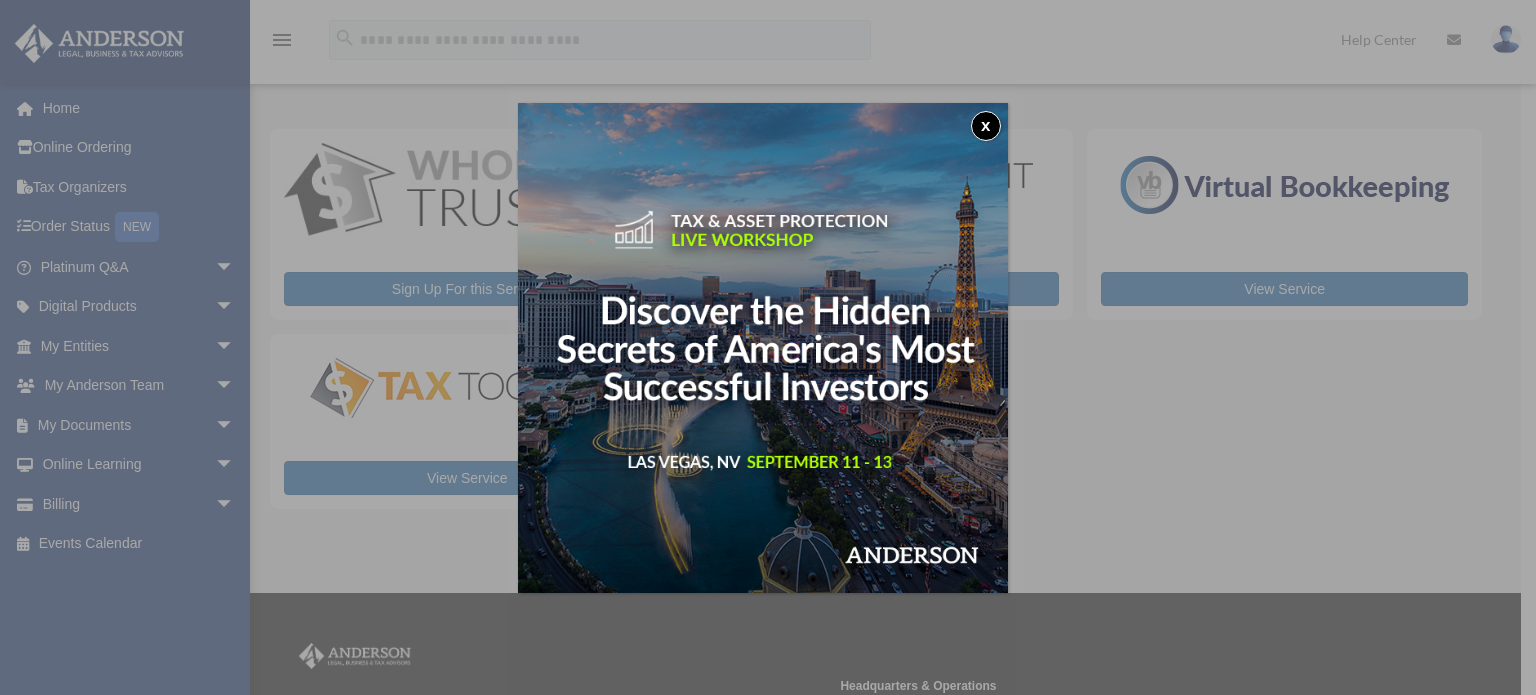 click on "x" at bounding box center [986, 126] 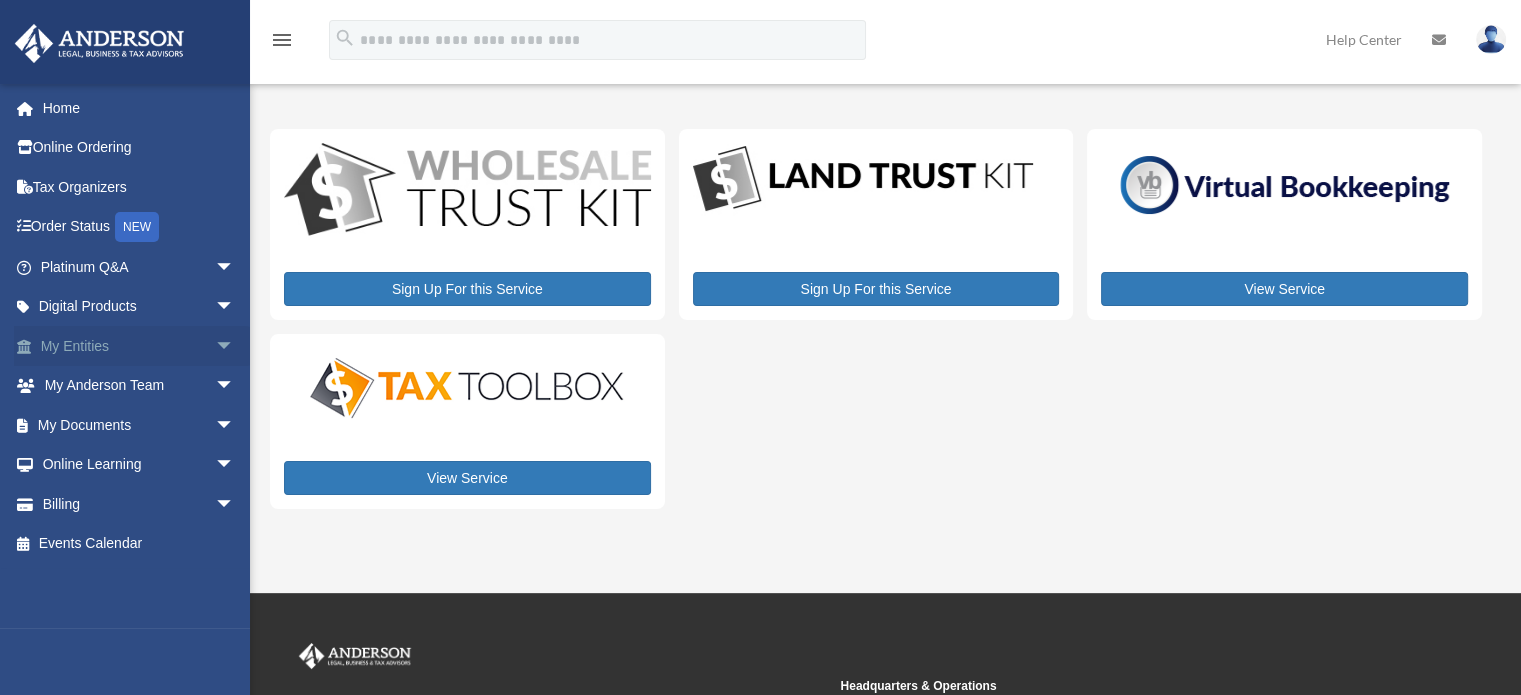 click on "arrow_drop_down" at bounding box center (235, 346) 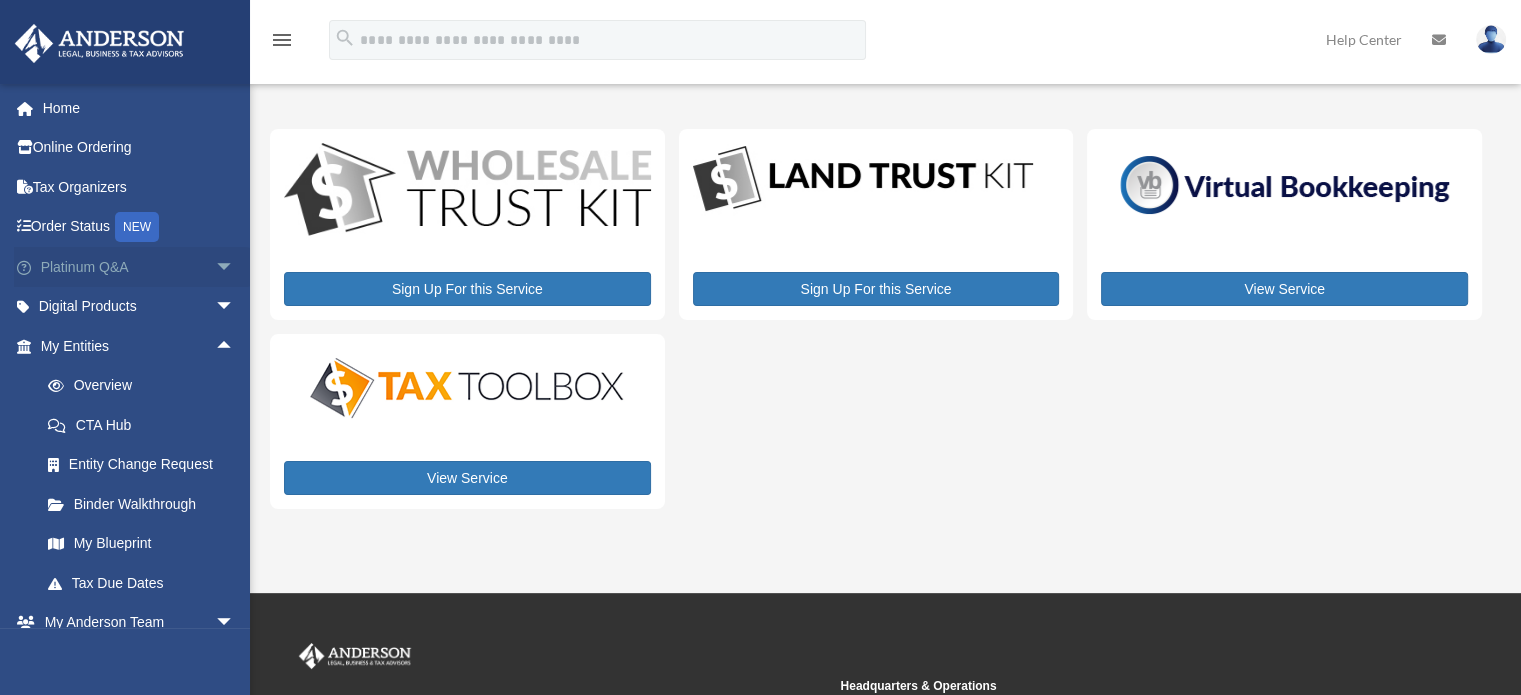 click on "Platinum Q&A arrow_drop_down" at bounding box center (139, 267) 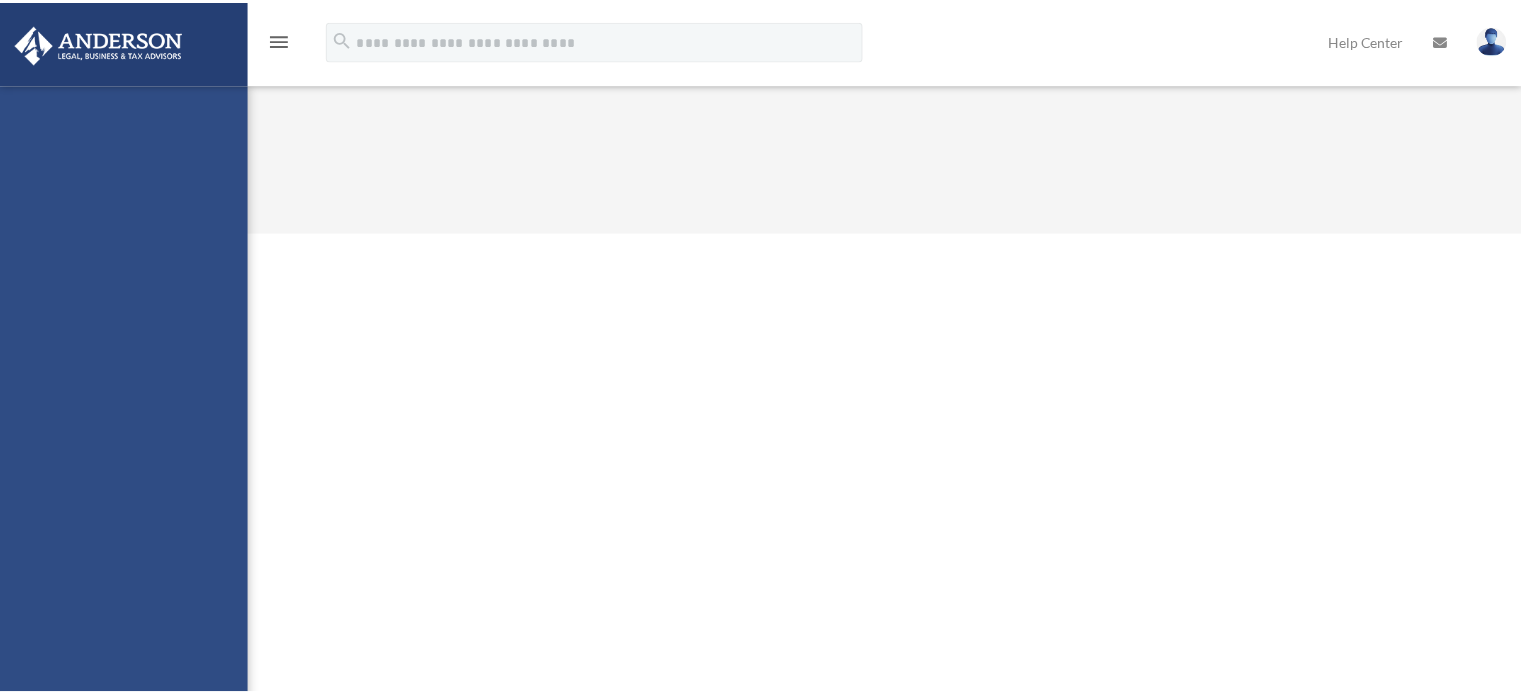 scroll, scrollTop: 0, scrollLeft: 0, axis: both 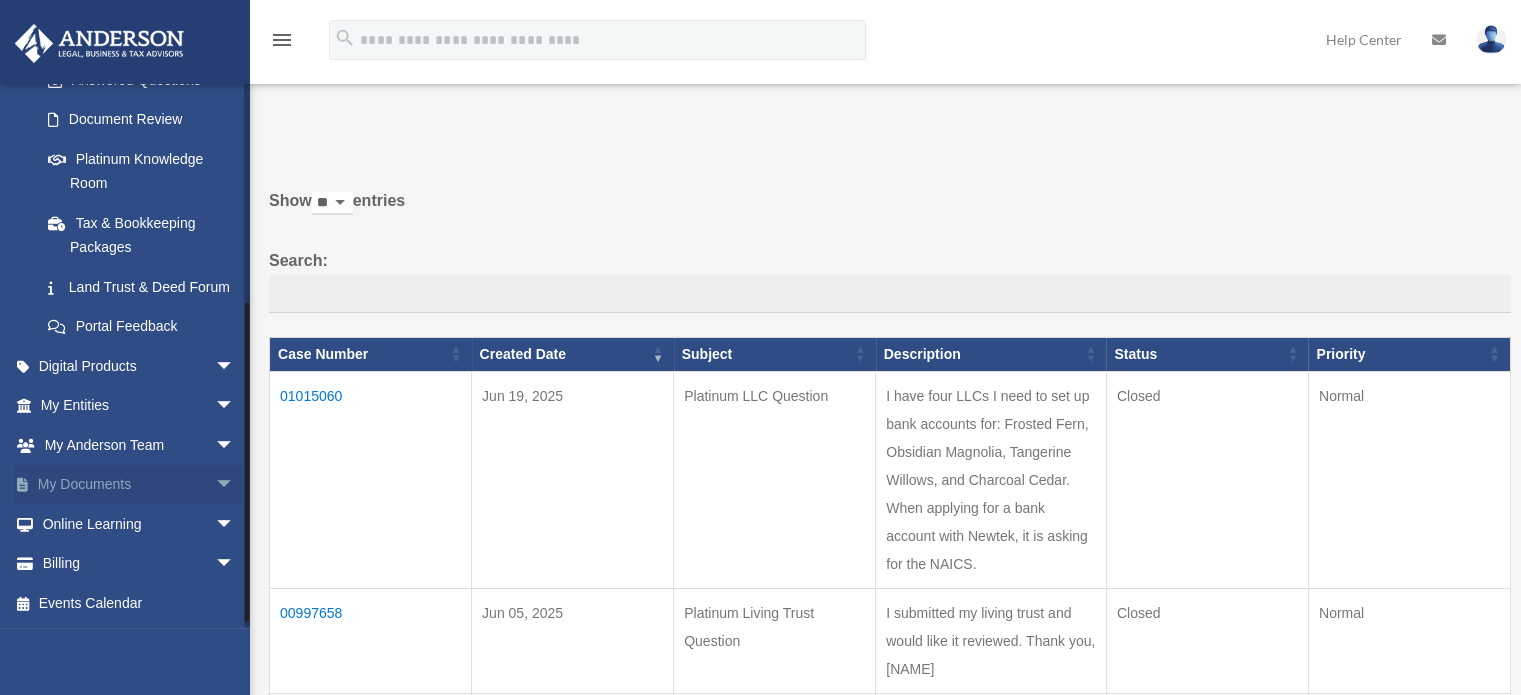 click on "arrow_drop_down" at bounding box center (235, 485) 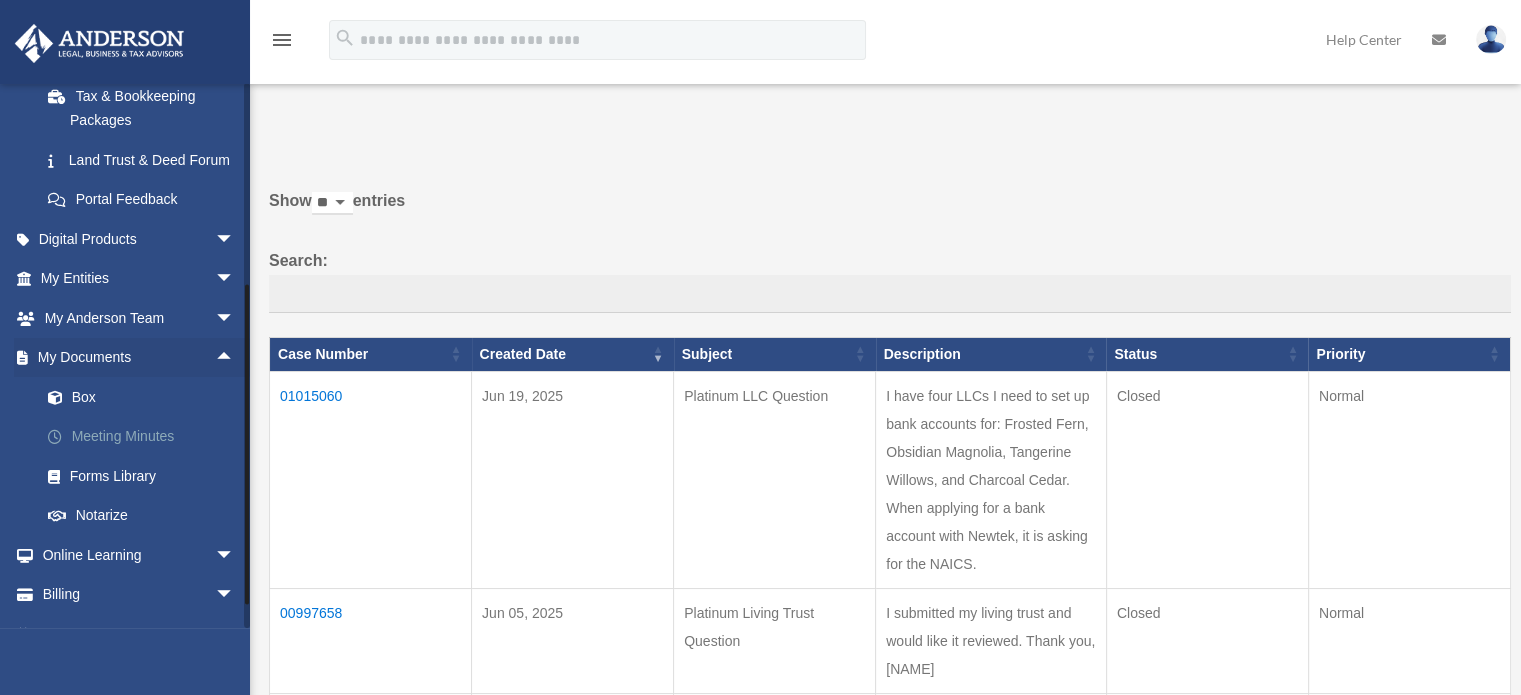 scroll, scrollTop: 476, scrollLeft: 0, axis: vertical 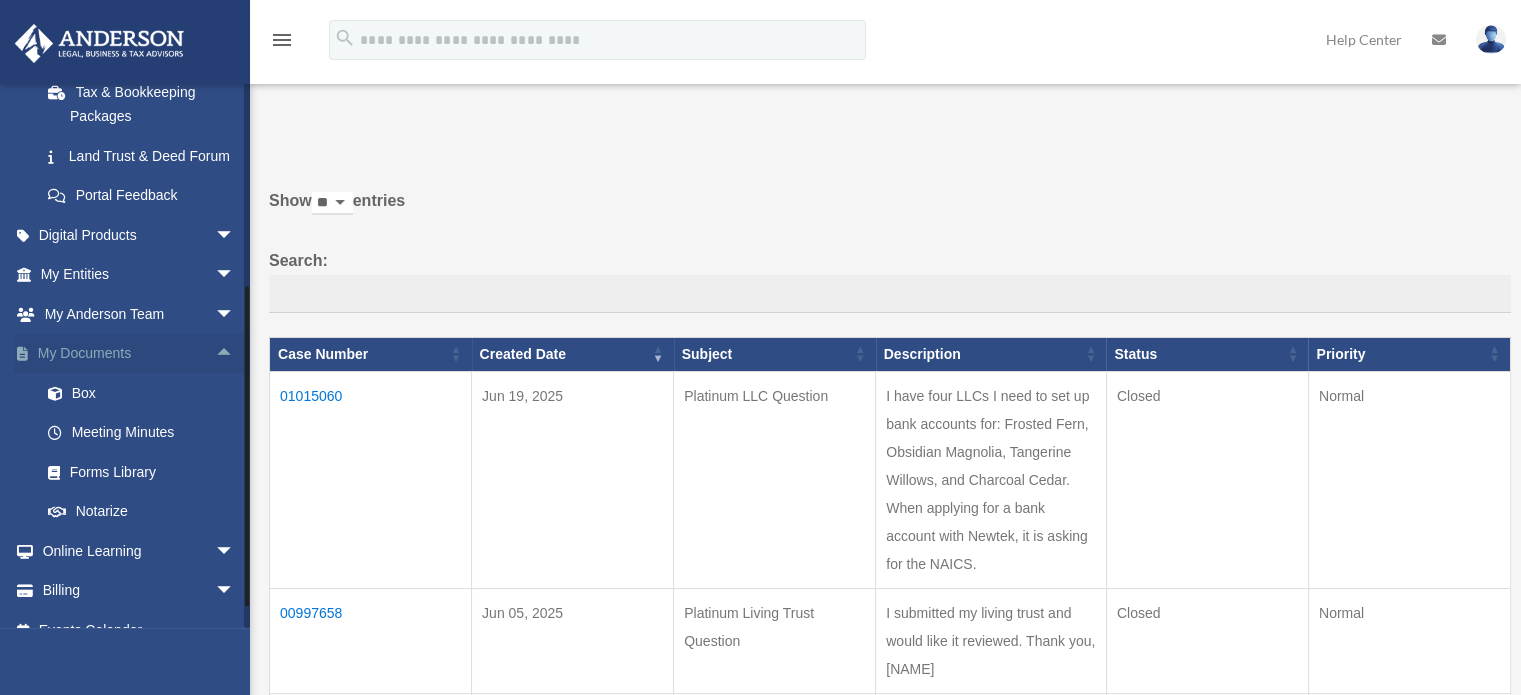 click on "My Documents arrow_drop_up" at bounding box center [139, 354] 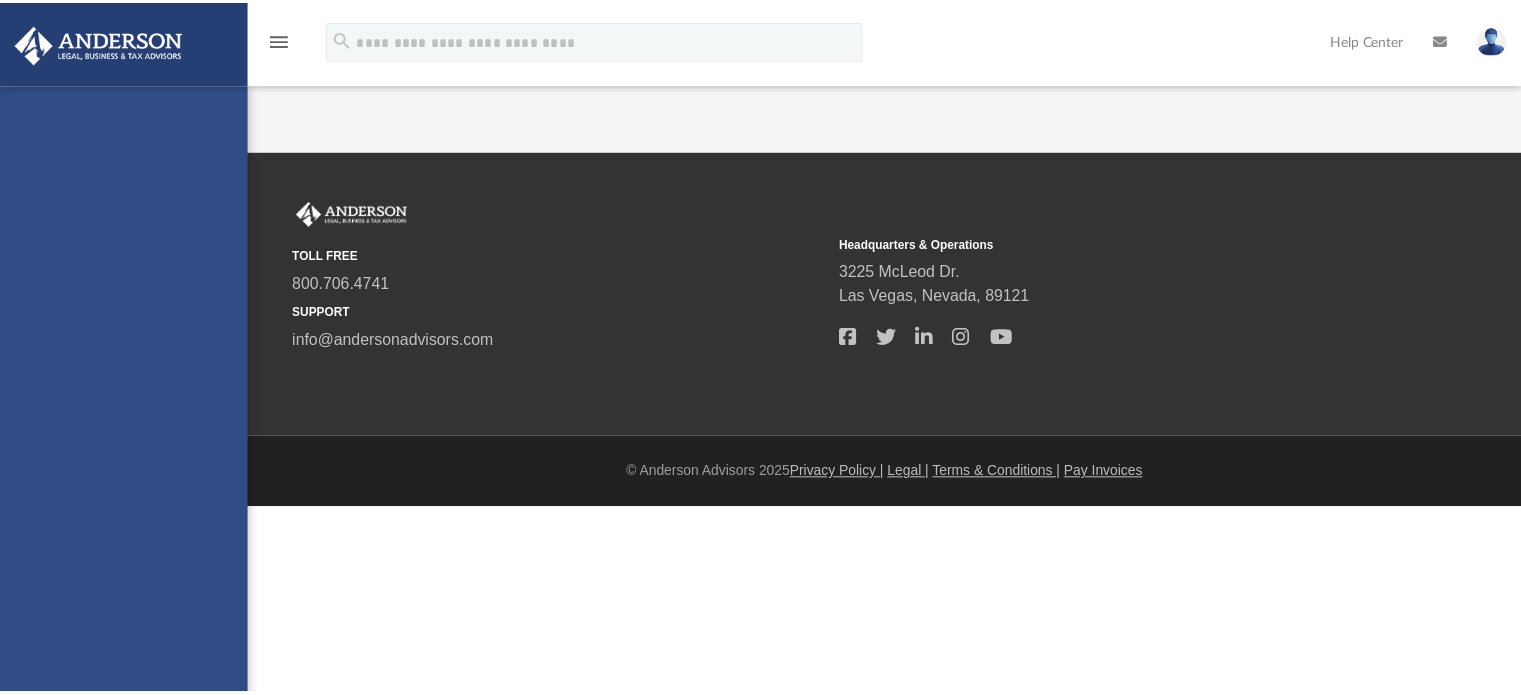 scroll, scrollTop: 0, scrollLeft: 0, axis: both 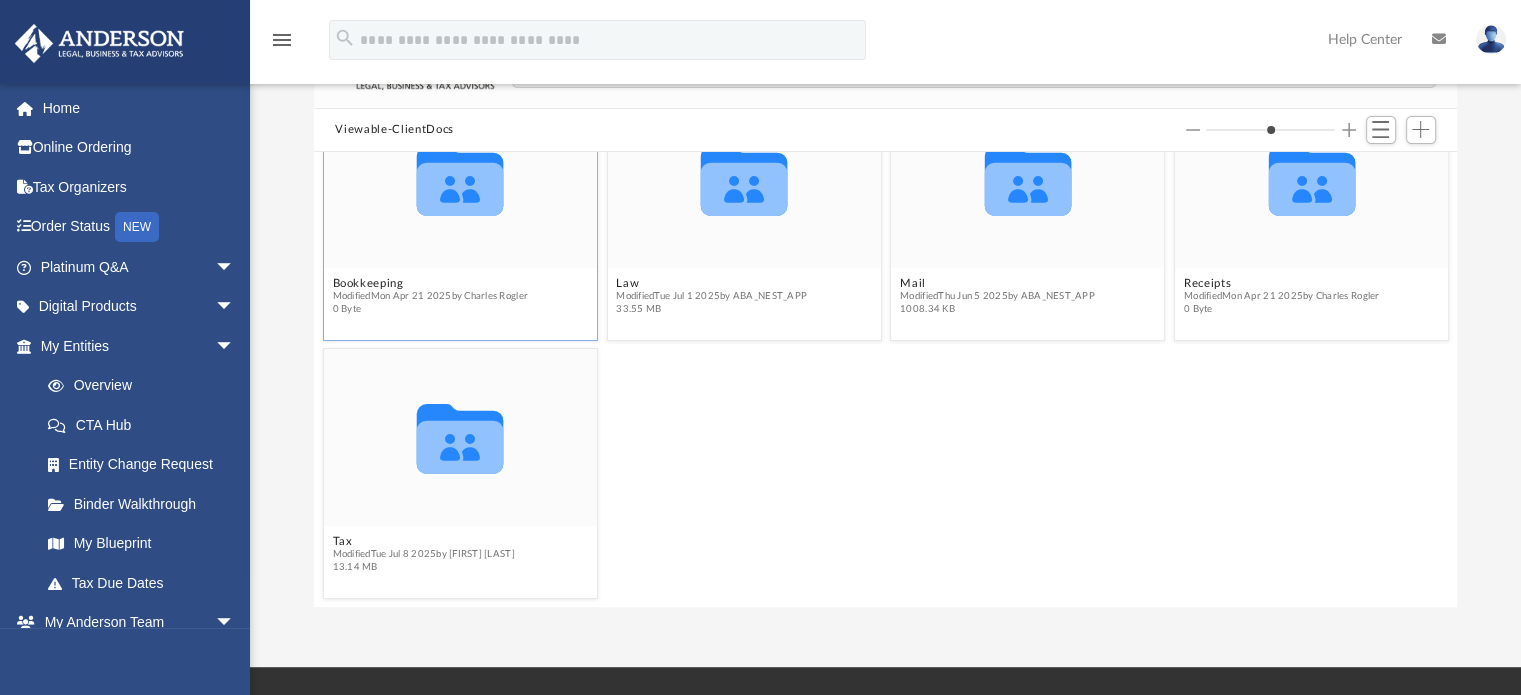 click on "Collaborated Folder" at bounding box center (459, 179) 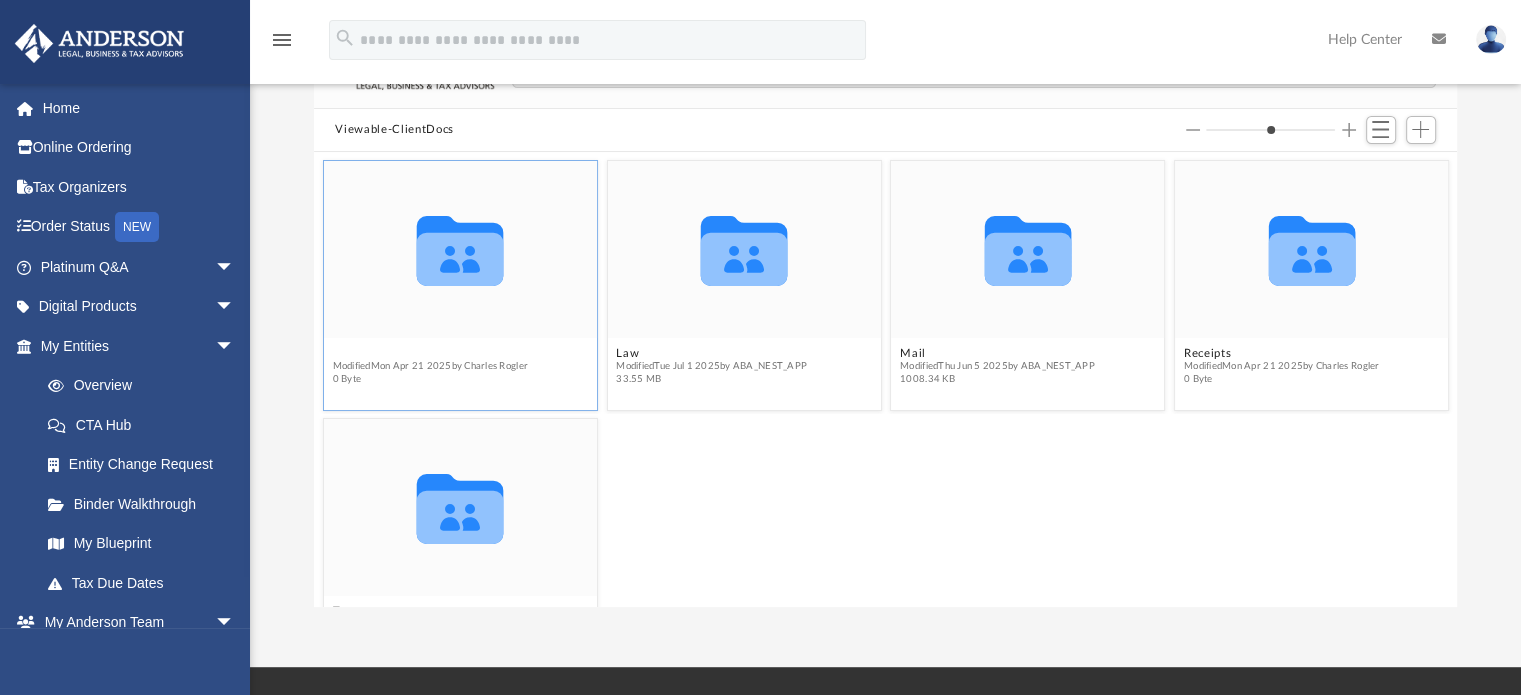 click on "Bookkeeping" at bounding box center (430, 353) 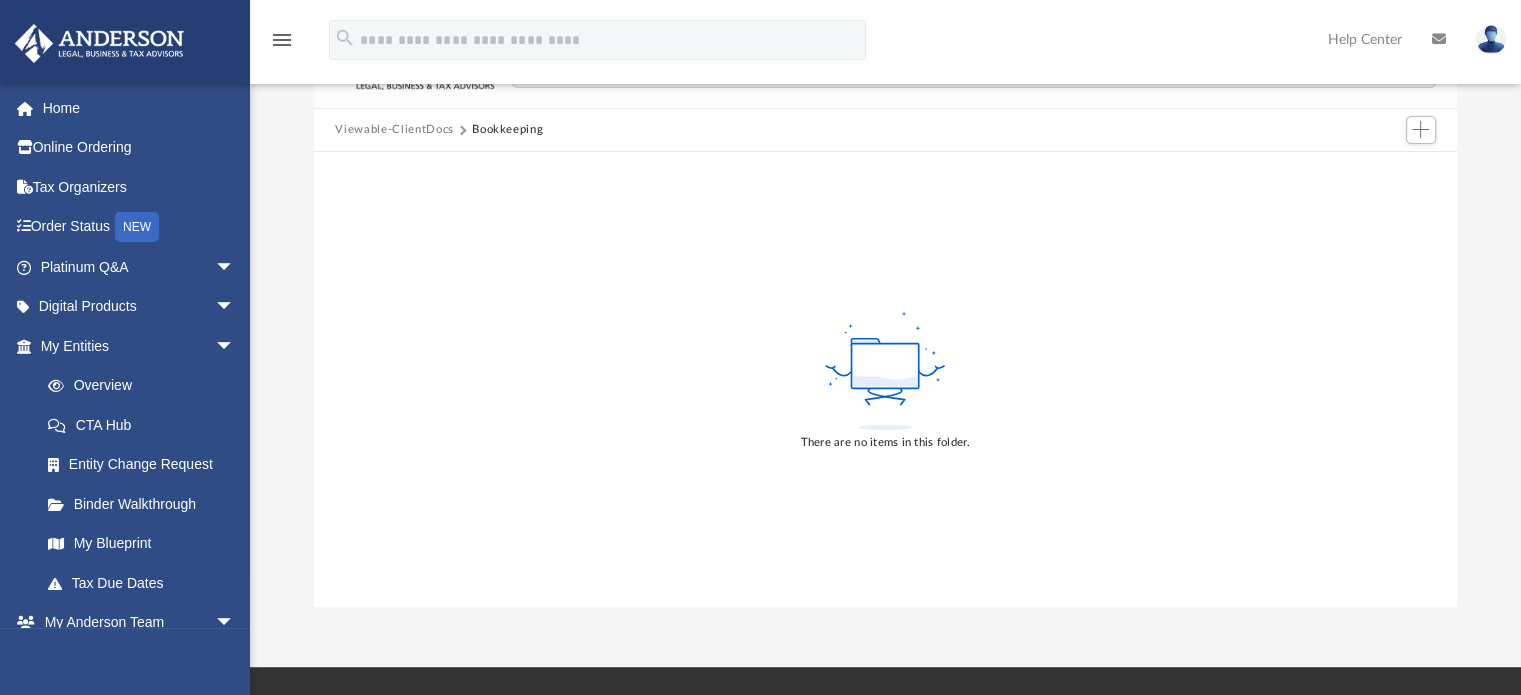 click on "Viewable-ClientDocs" at bounding box center [394, 130] 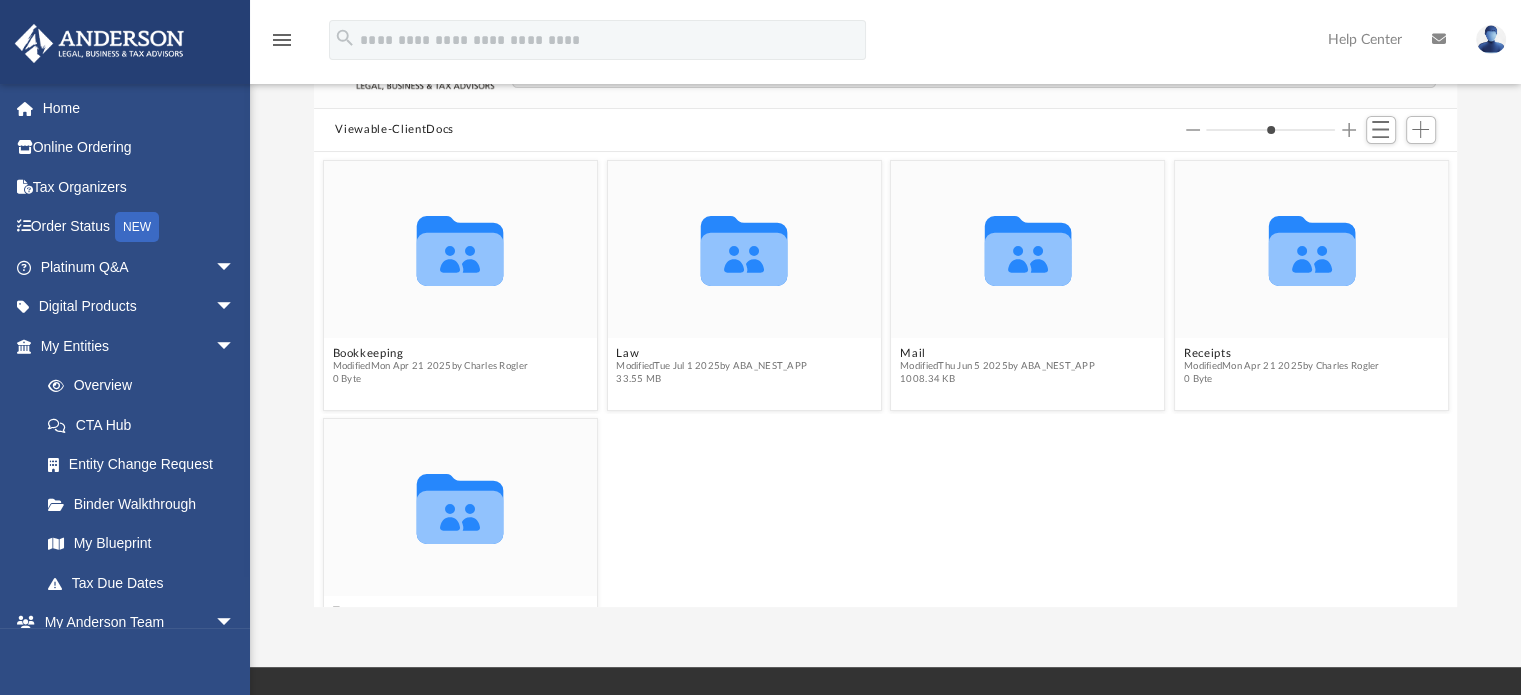 scroll, scrollTop: 16, scrollLeft: 16, axis: both 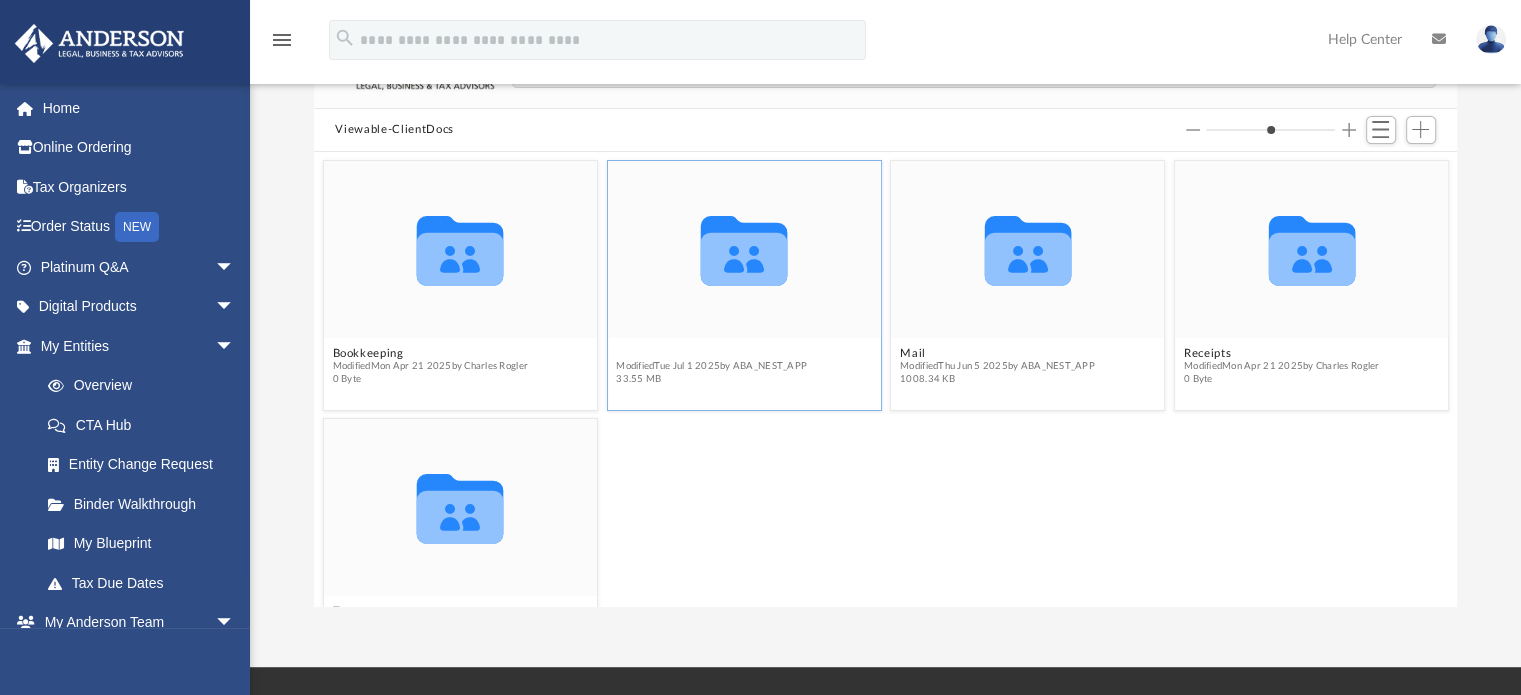 click on "Law" at bounding box center [711, 353] 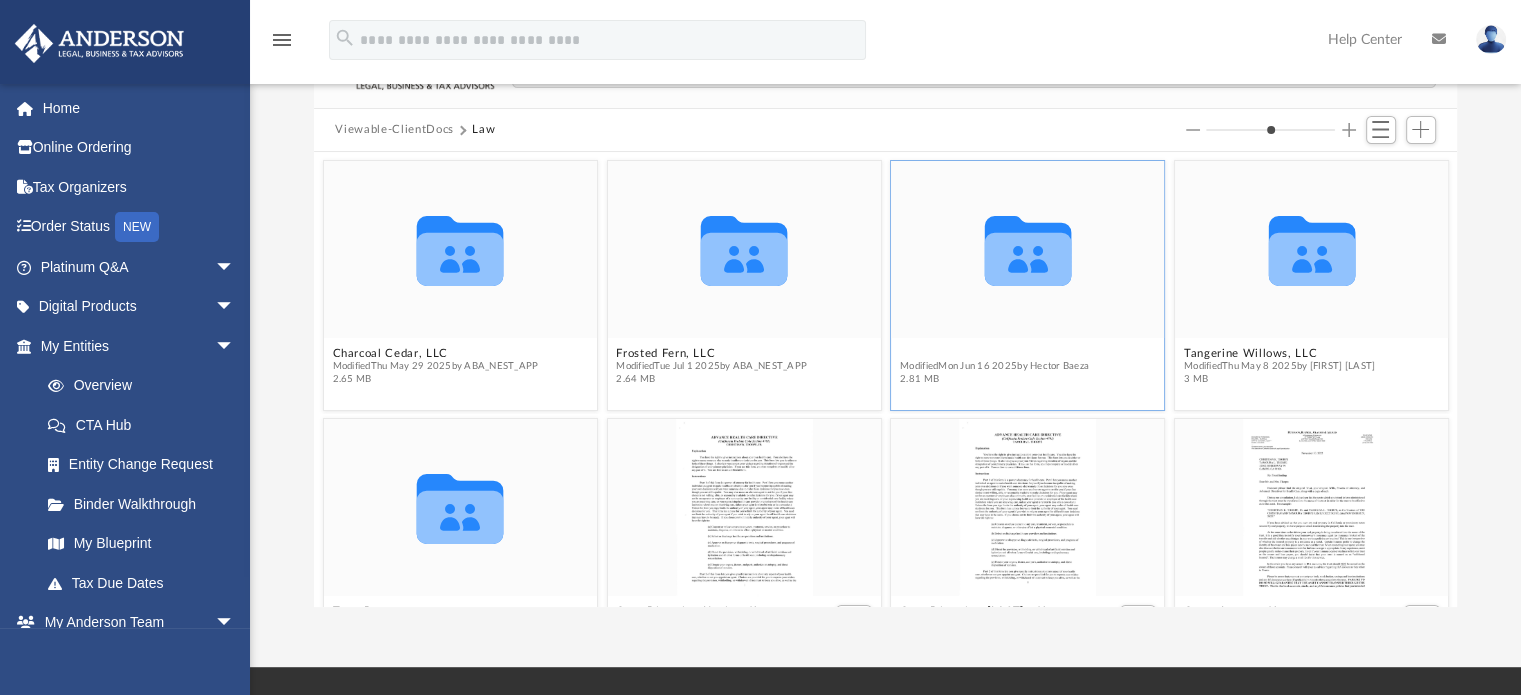 click on "Obsidian Magnolia LLC" at bounding box center (994, 353) 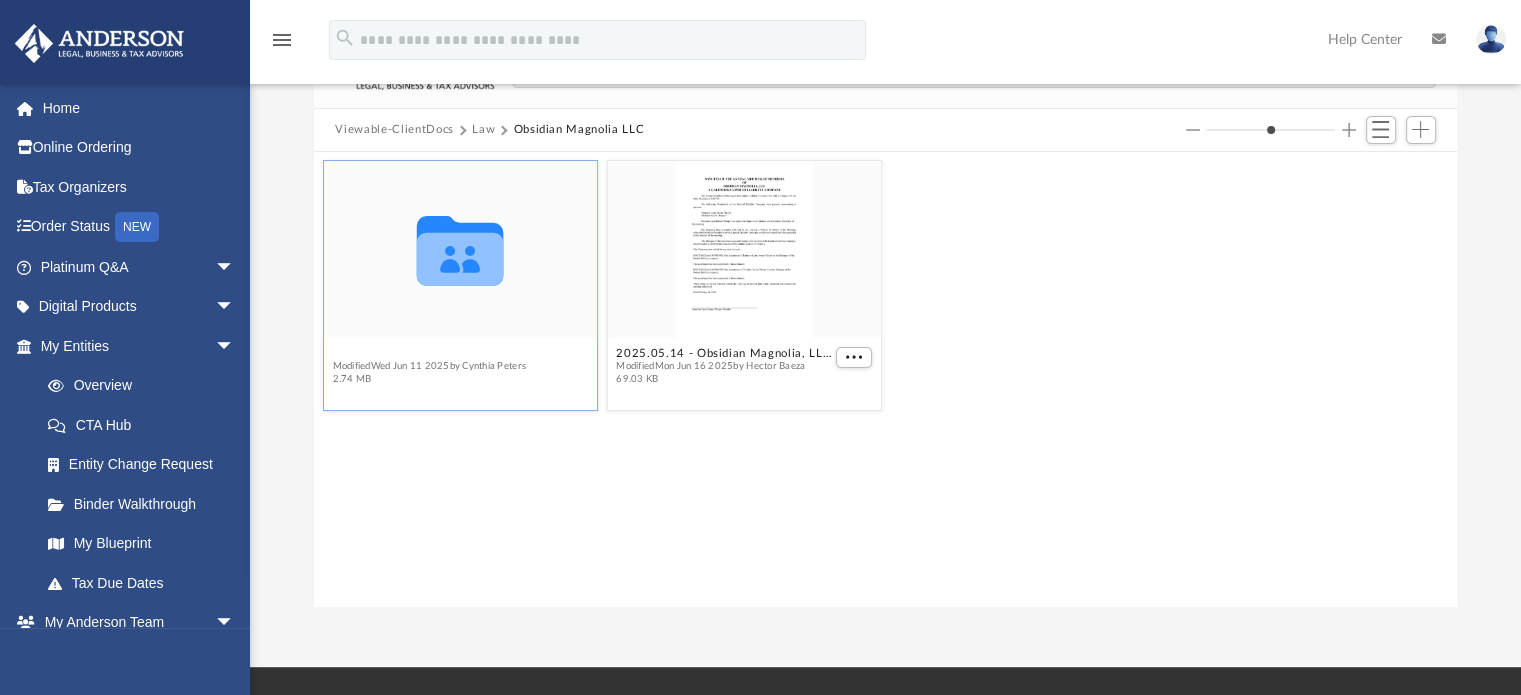 click on "Initial Docs" at bounding box center [429, 353] 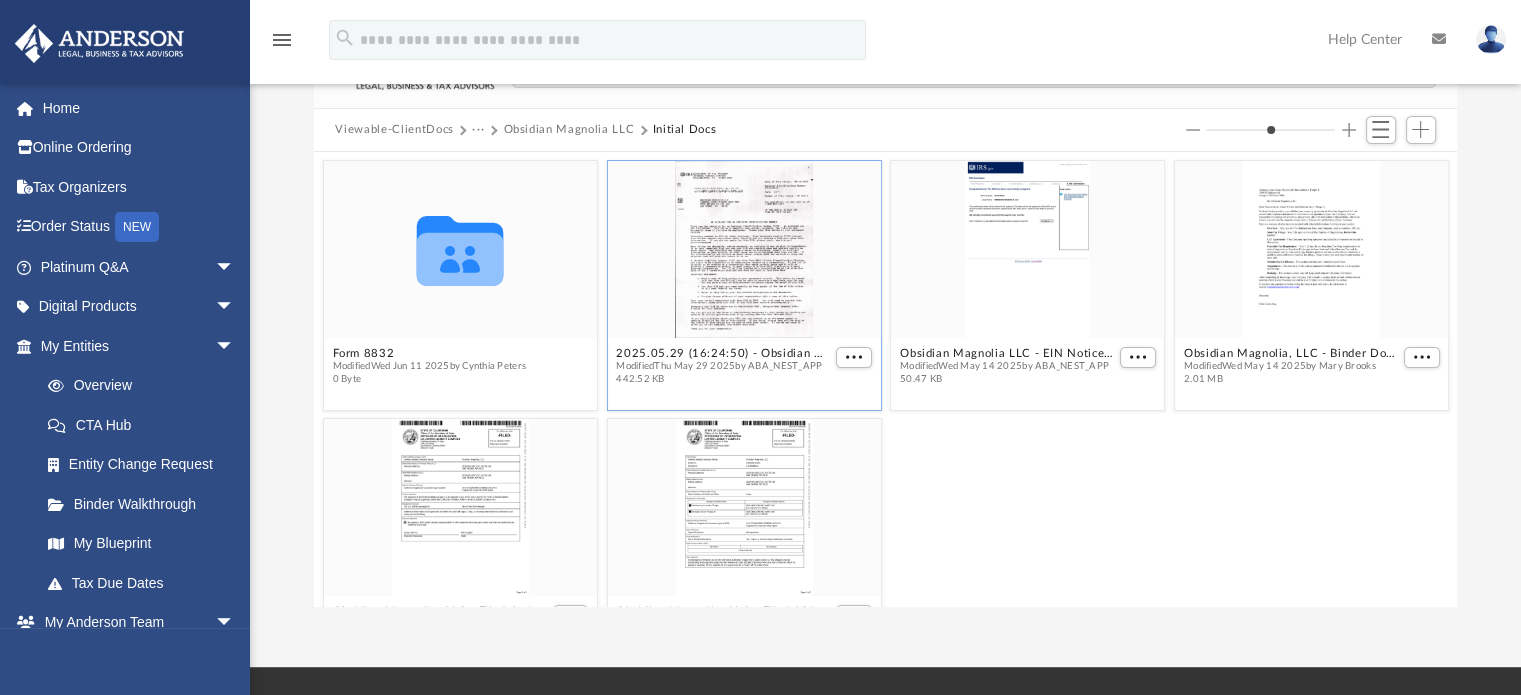 click at bounding box center [743, 249] 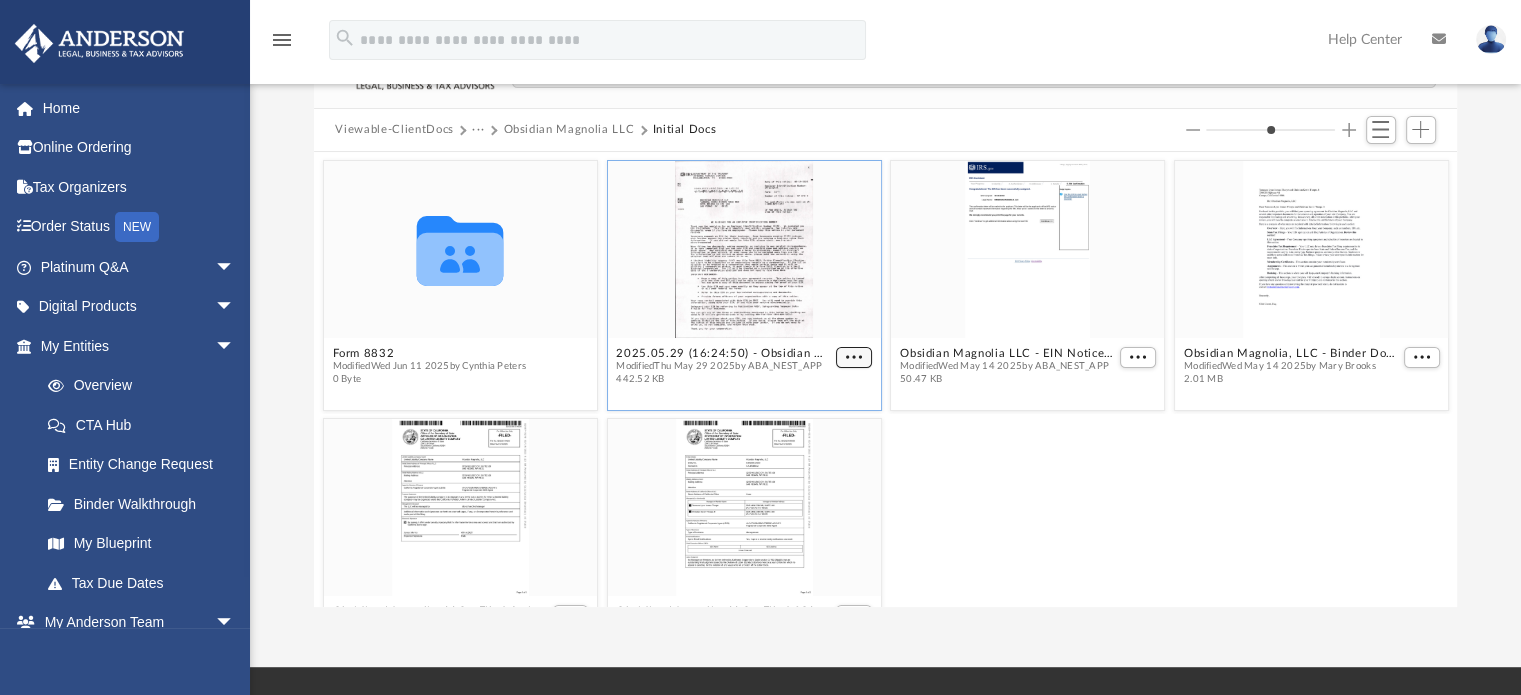 click at bounding box center (854, 357) 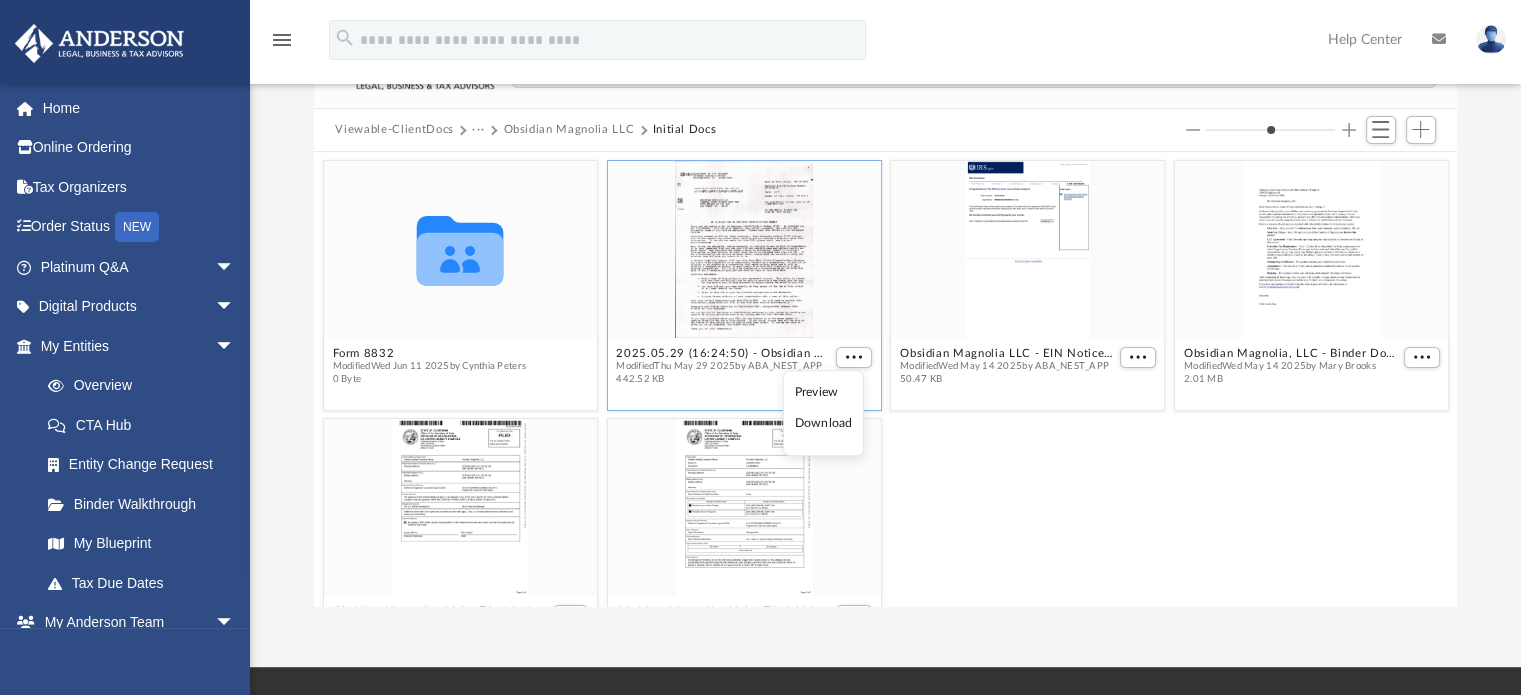 click on "Preview Download" at bounding box center [823, 414] 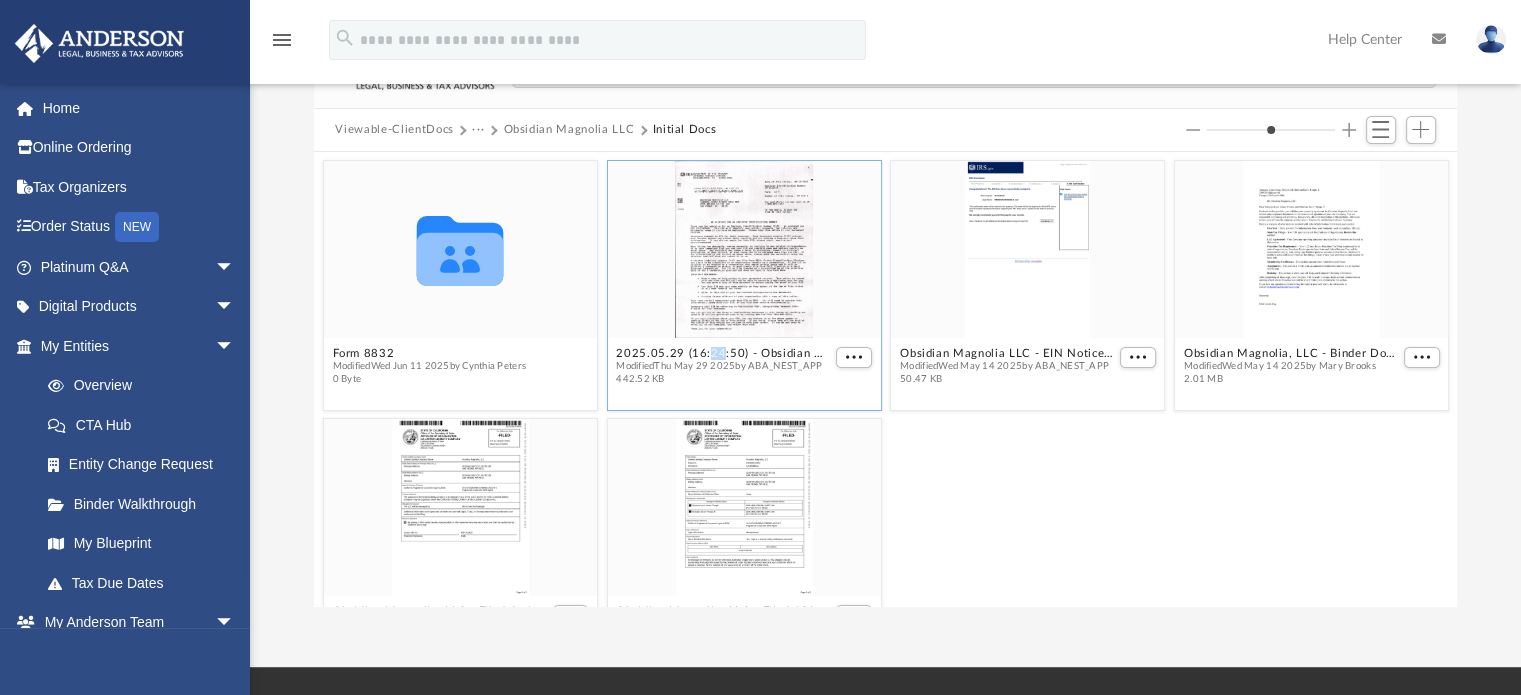 click on "2025.05.29 (16:24:50) - Obsidian Magnolia, LLC - EIN Letter from IRS.pdf Modified  Thu May 29 2025  by ABA_NEST_APP 442.52 KB" at bounding box center [743, 366] 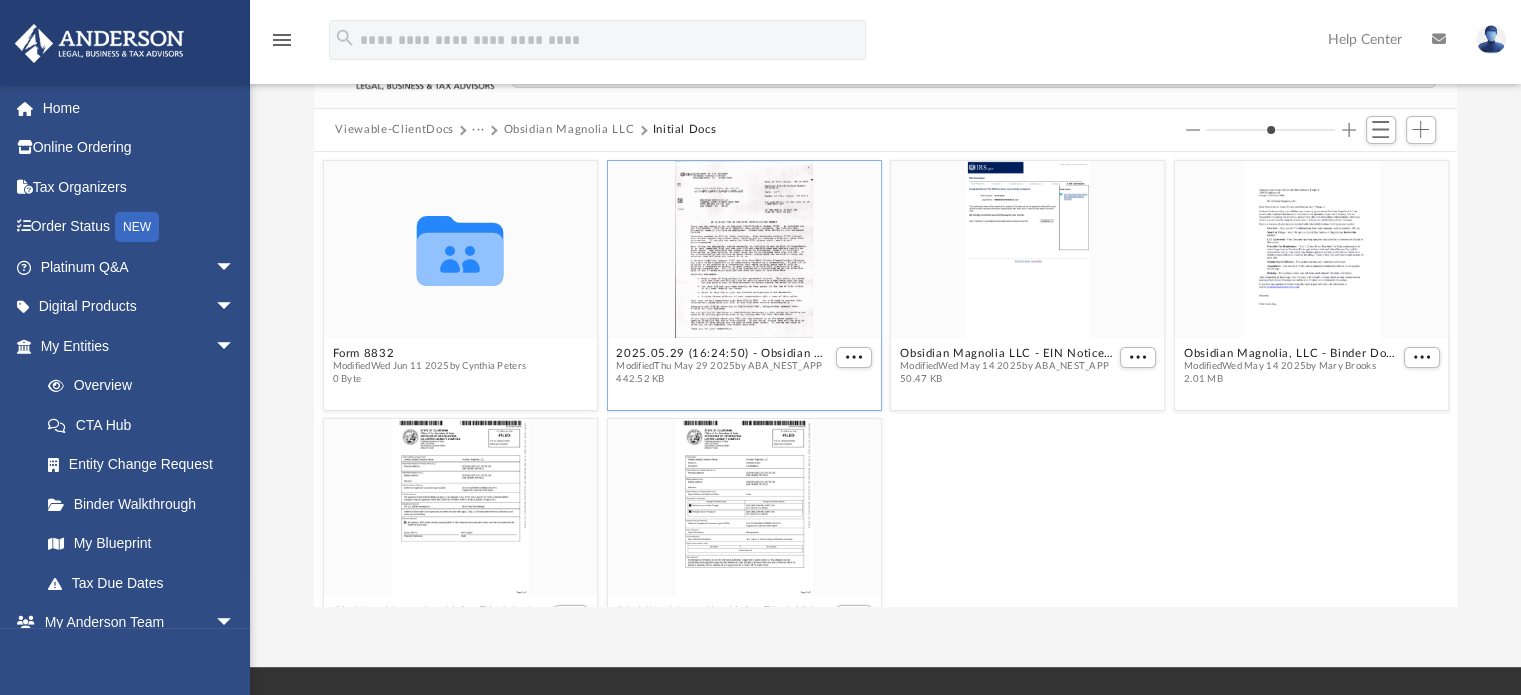 click at bounding box center (743, 249) 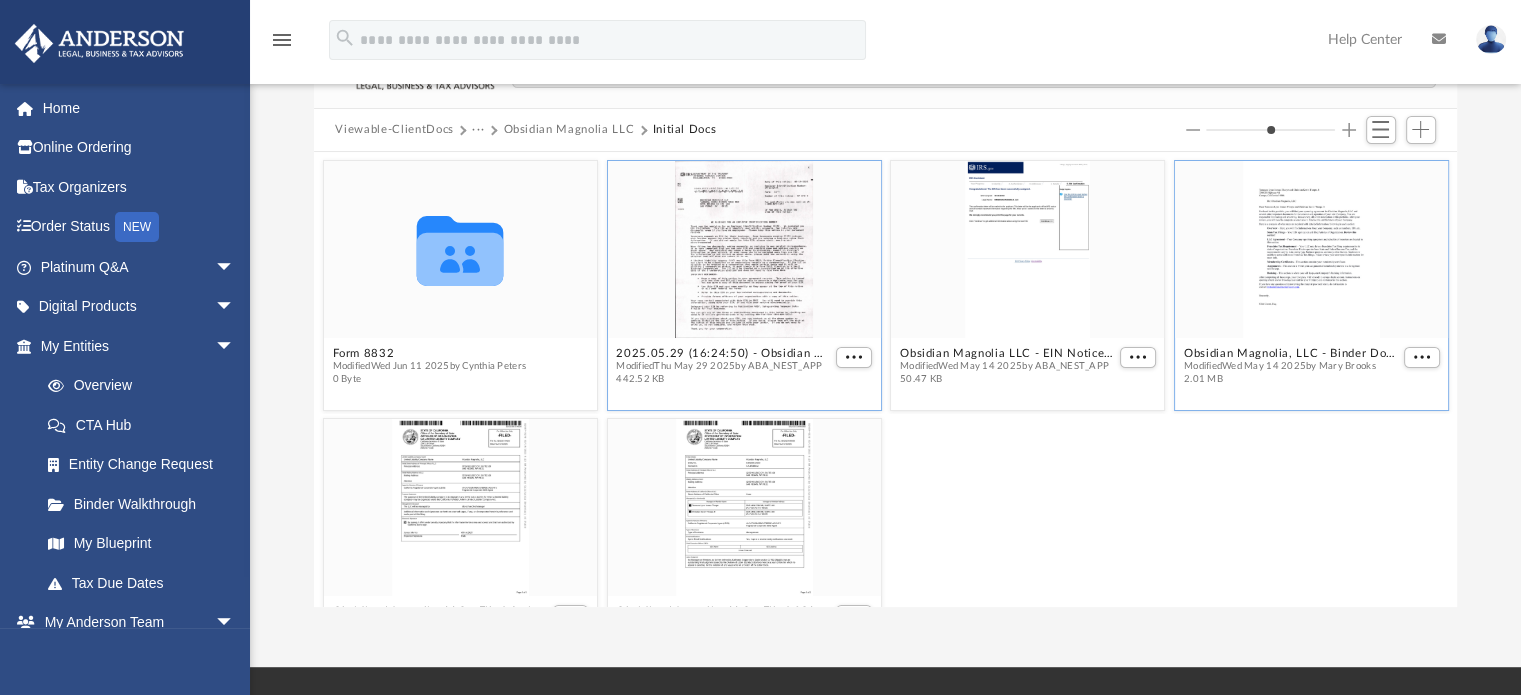 click at bounding box center [1311, 249] 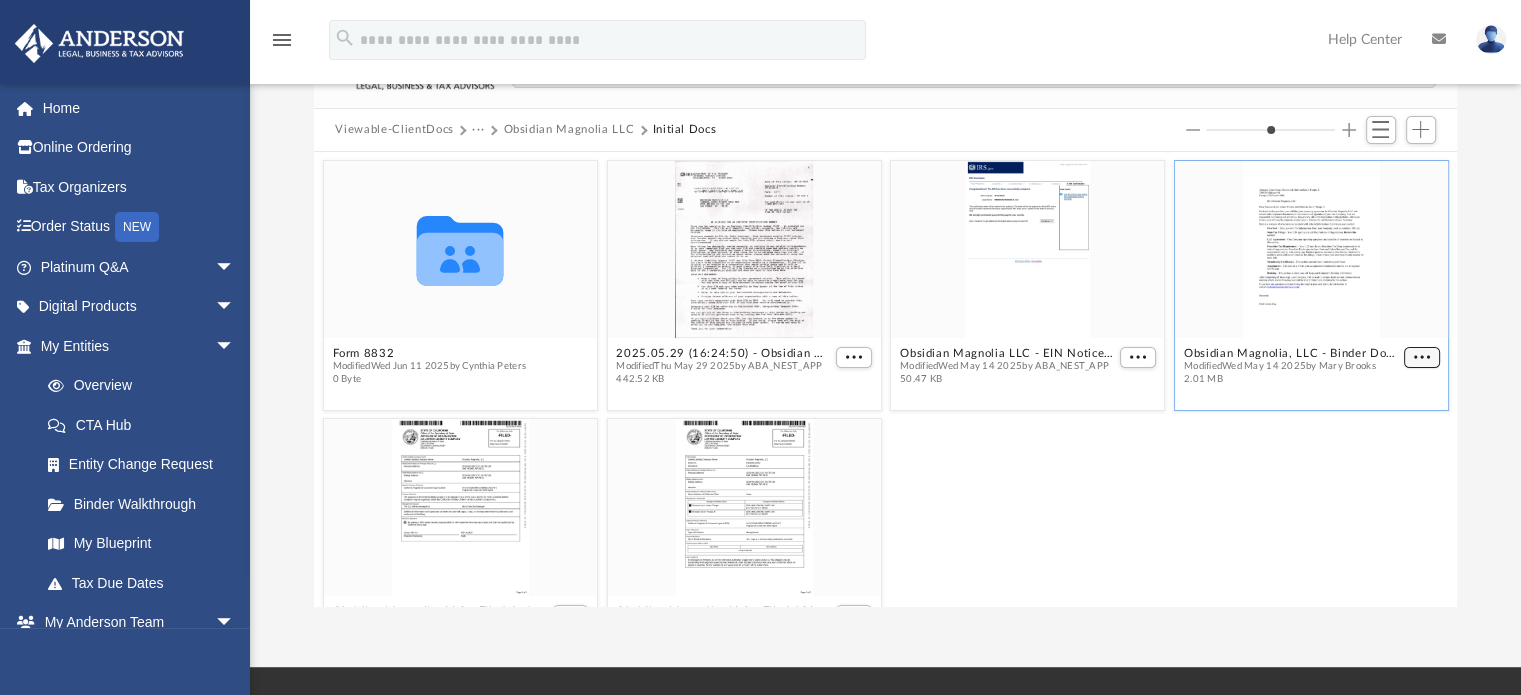 click at bounding box center [1421, 357] 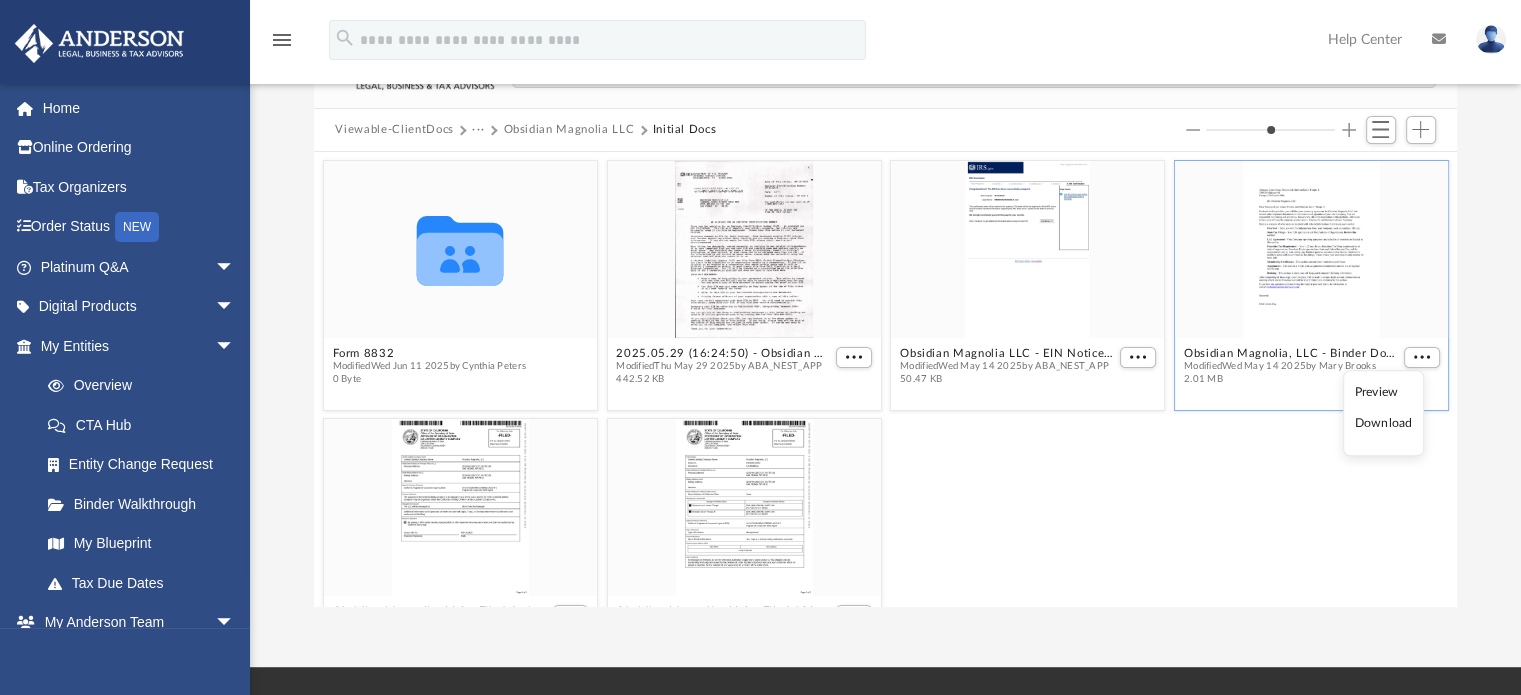 click on "Preview" at bounding box center (1383, 392) 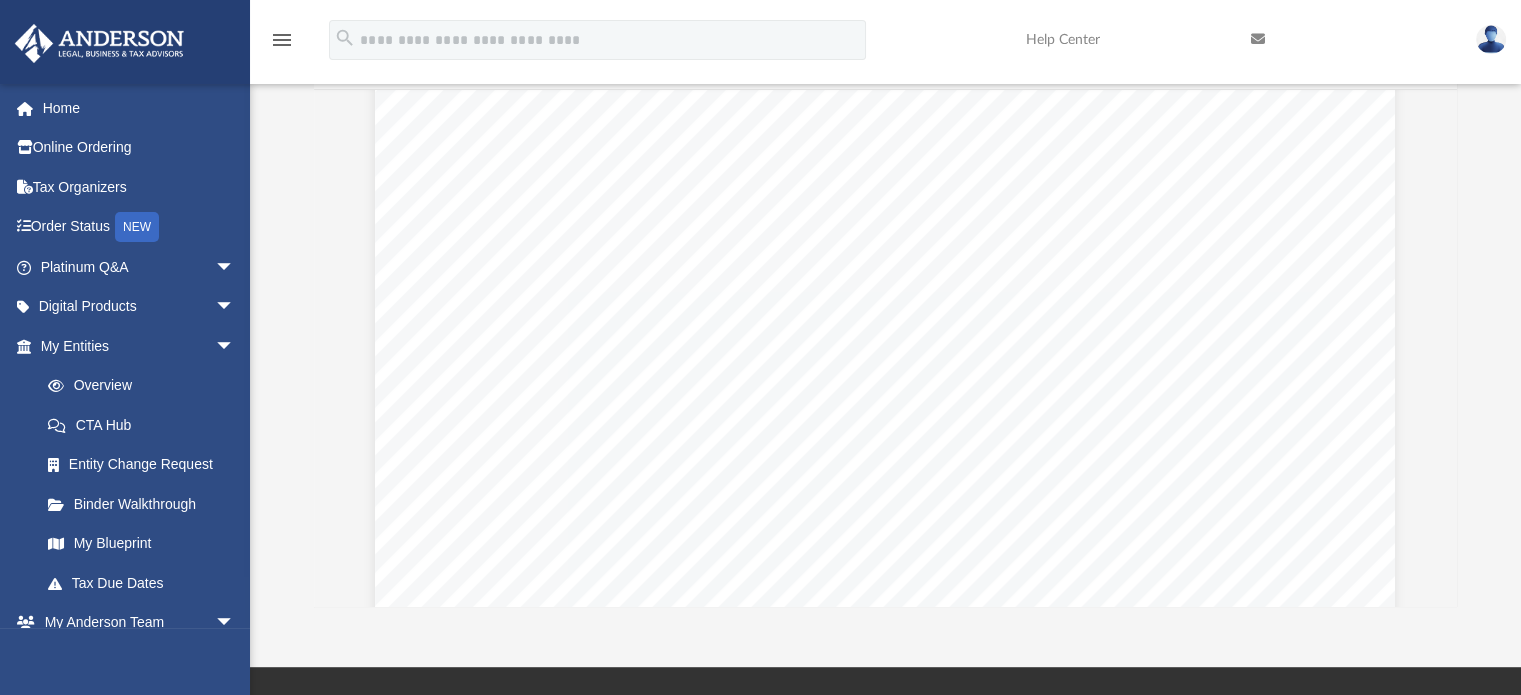 scroll, scrollTop: 1496, scrollLeft: 0, axis: vertical 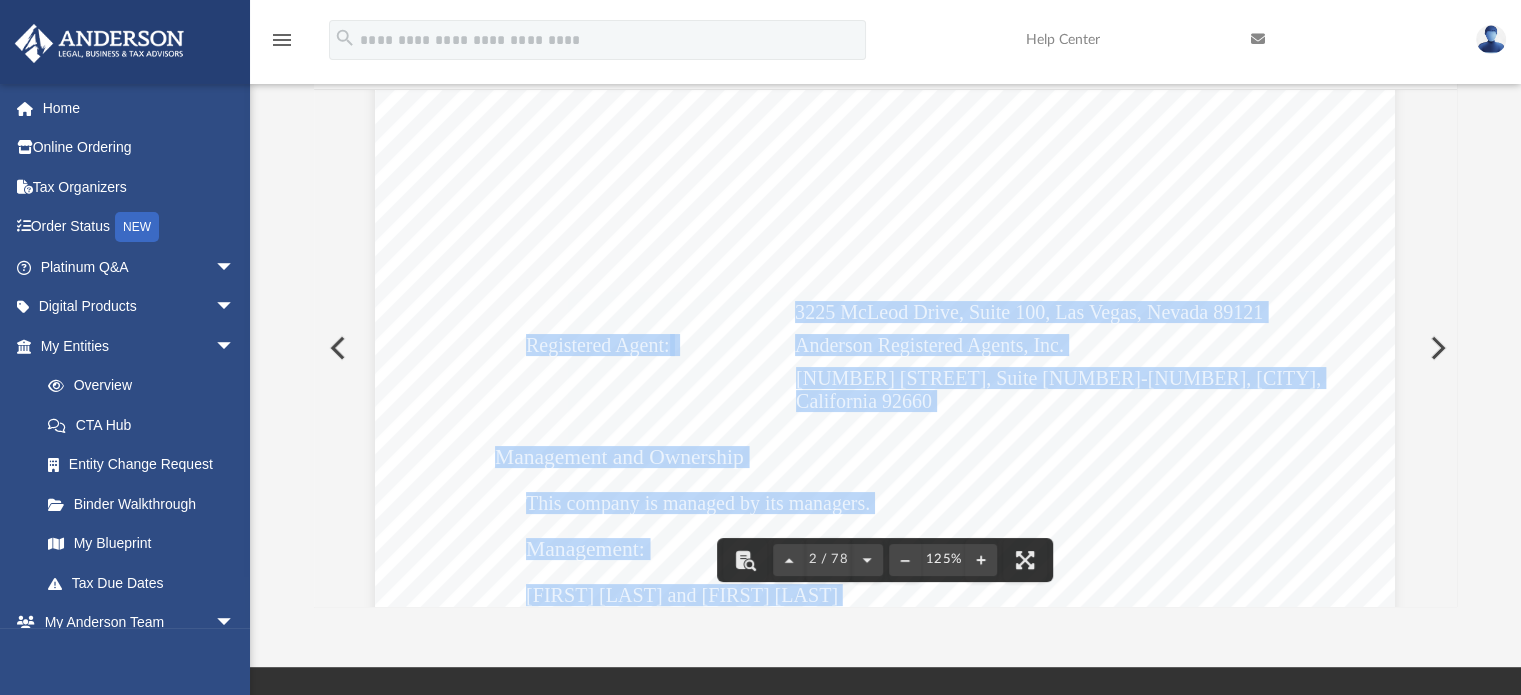 drag, startPoint x: 788, startPoint y: 314, endPoint x: 1099, endPoint y: 287, distance: 312.16983 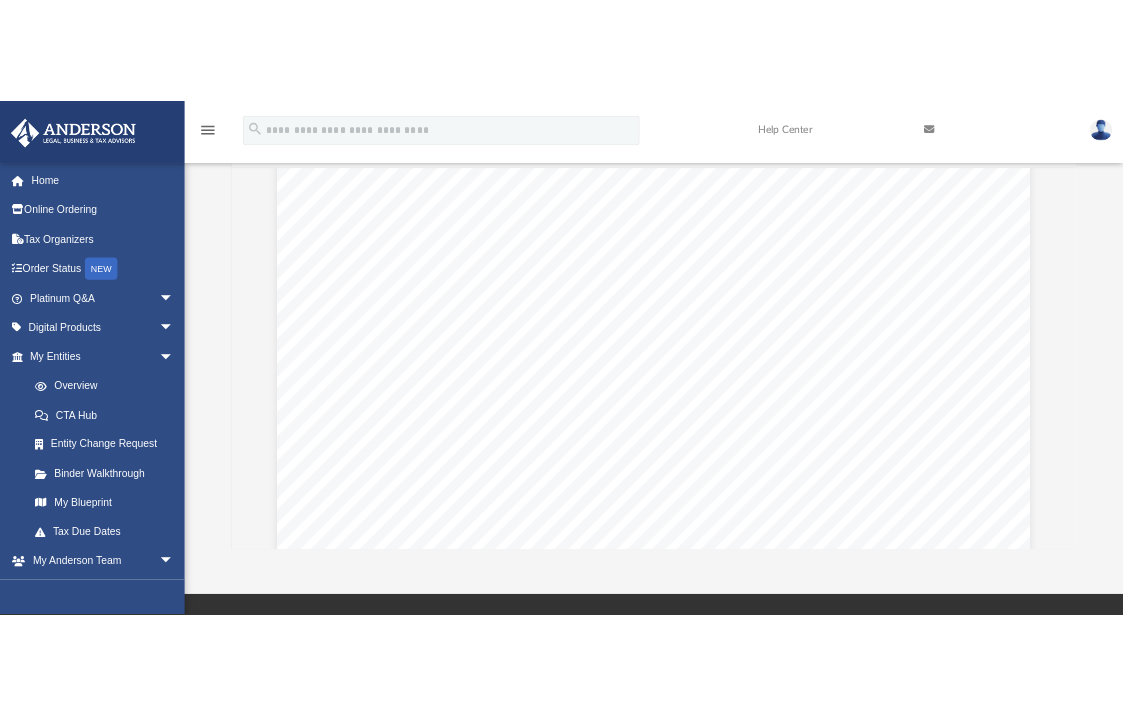 scroll, scrollTop: 147, scrollLeft: 0, axis: vertical 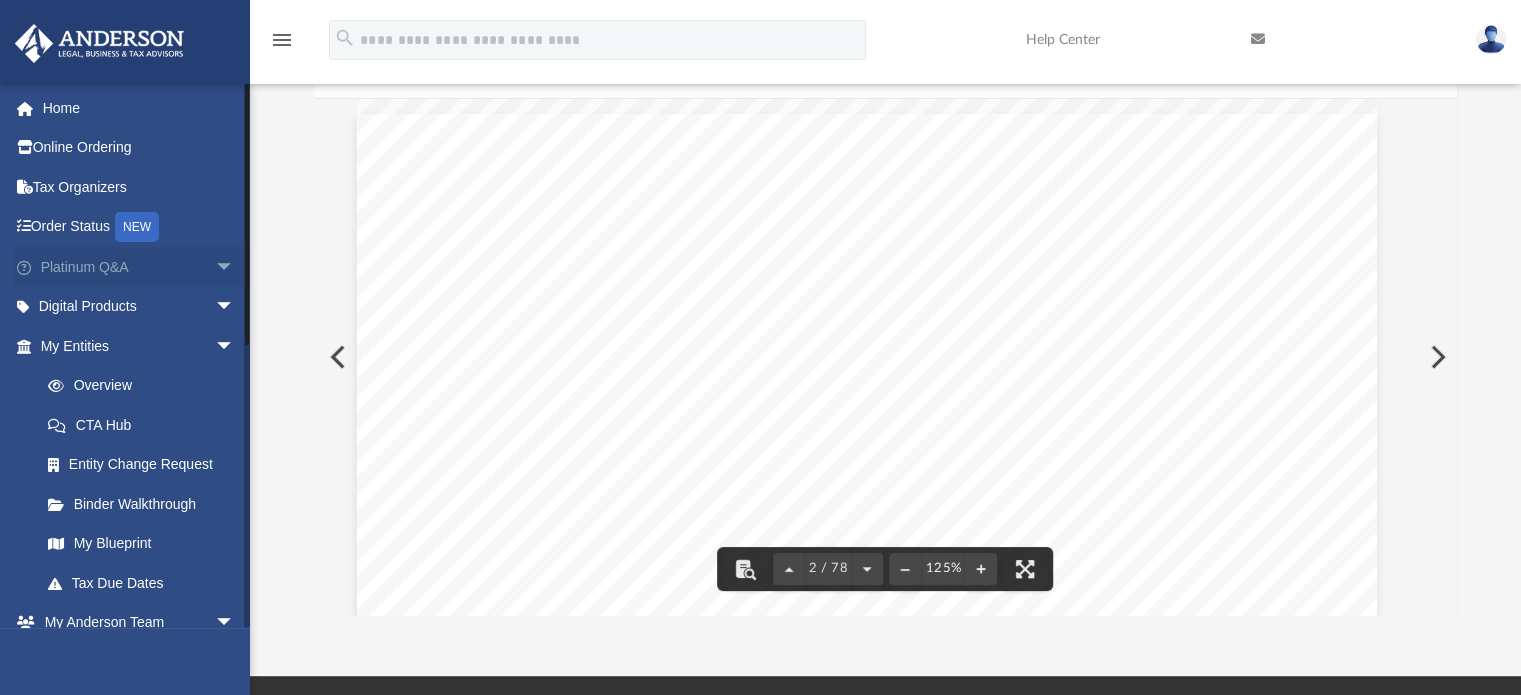 click on "Platinum Q&A arrow_drop_down" at bounding box center (139, 267) 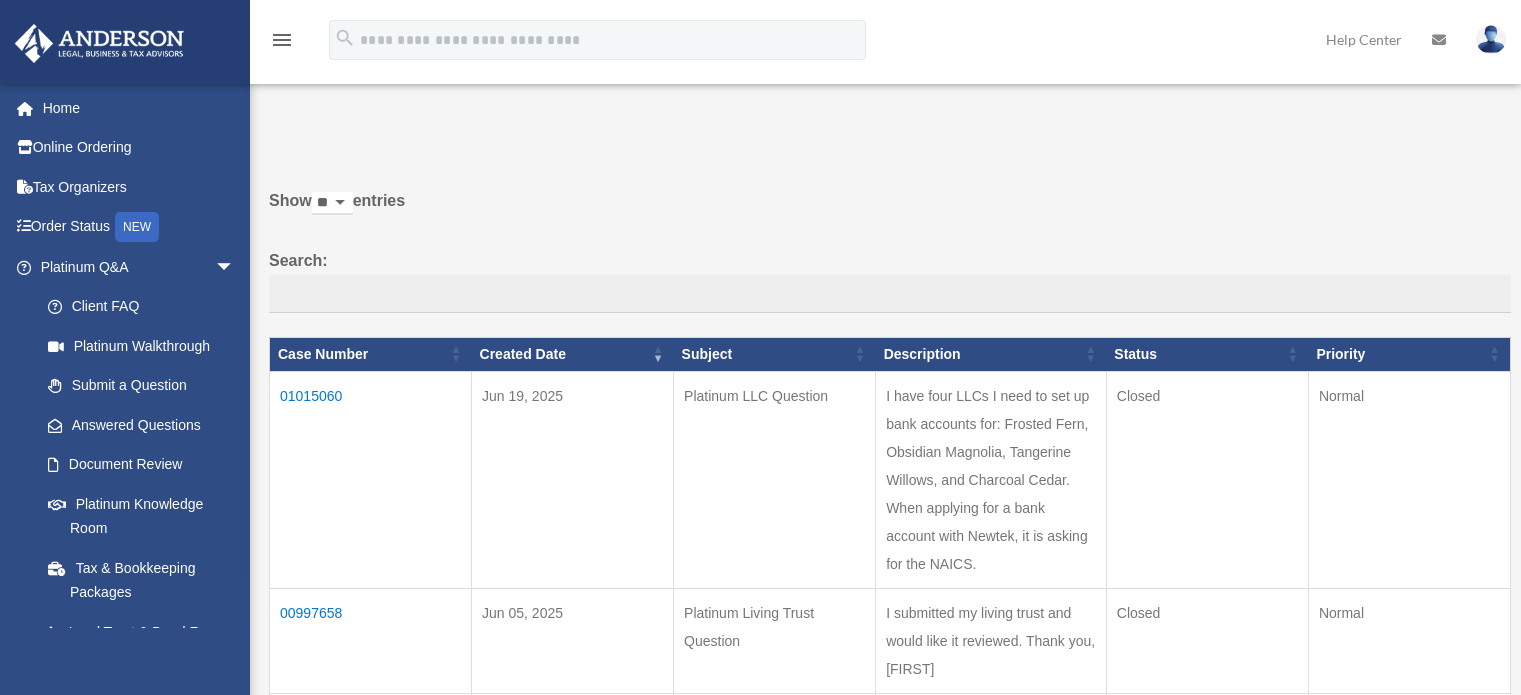 scroll, scrollTop: 0, scrollLeft: 0, axis: both 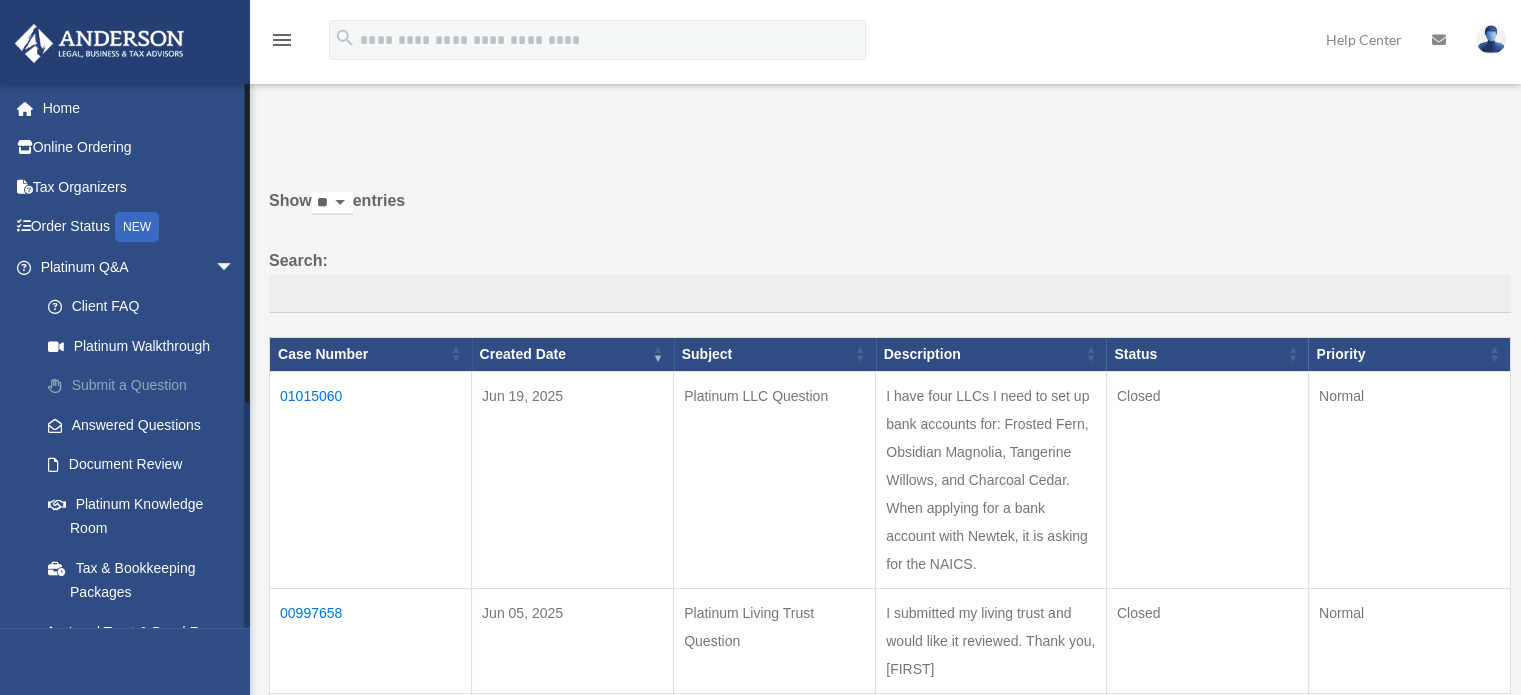 click on "Submit a Question" at bounding box center [146, 386] 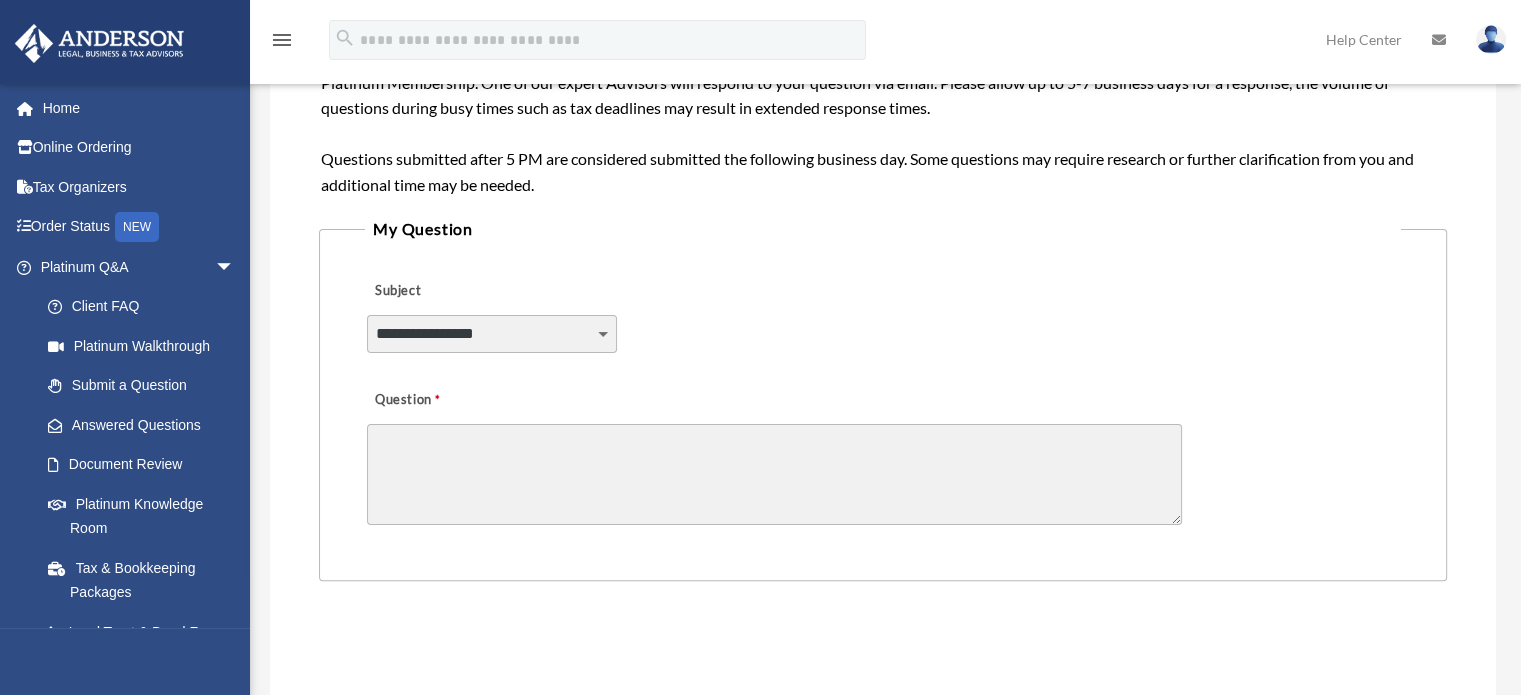scroll, scrollTop: 388, scrollLeft: 0, axis: vertical 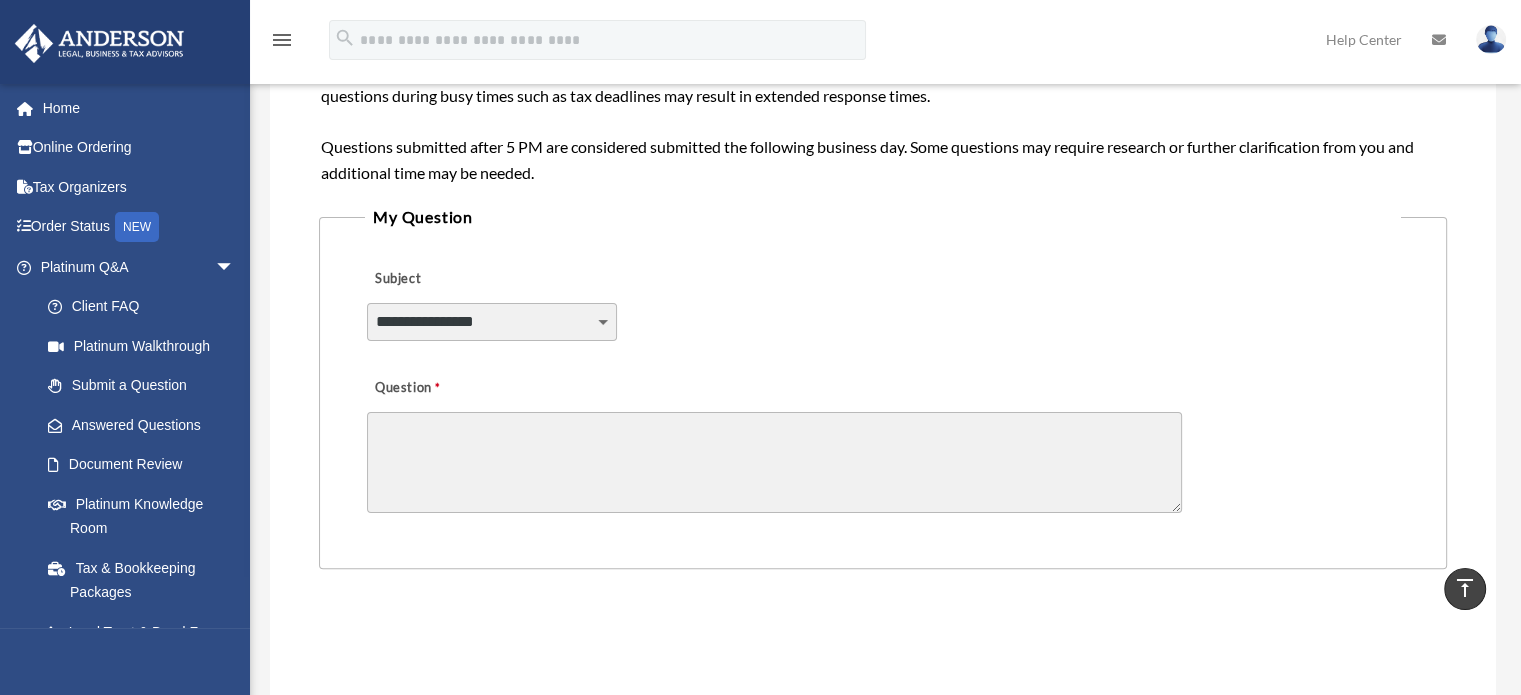 click on "**********" at bounding box center [492, 322] 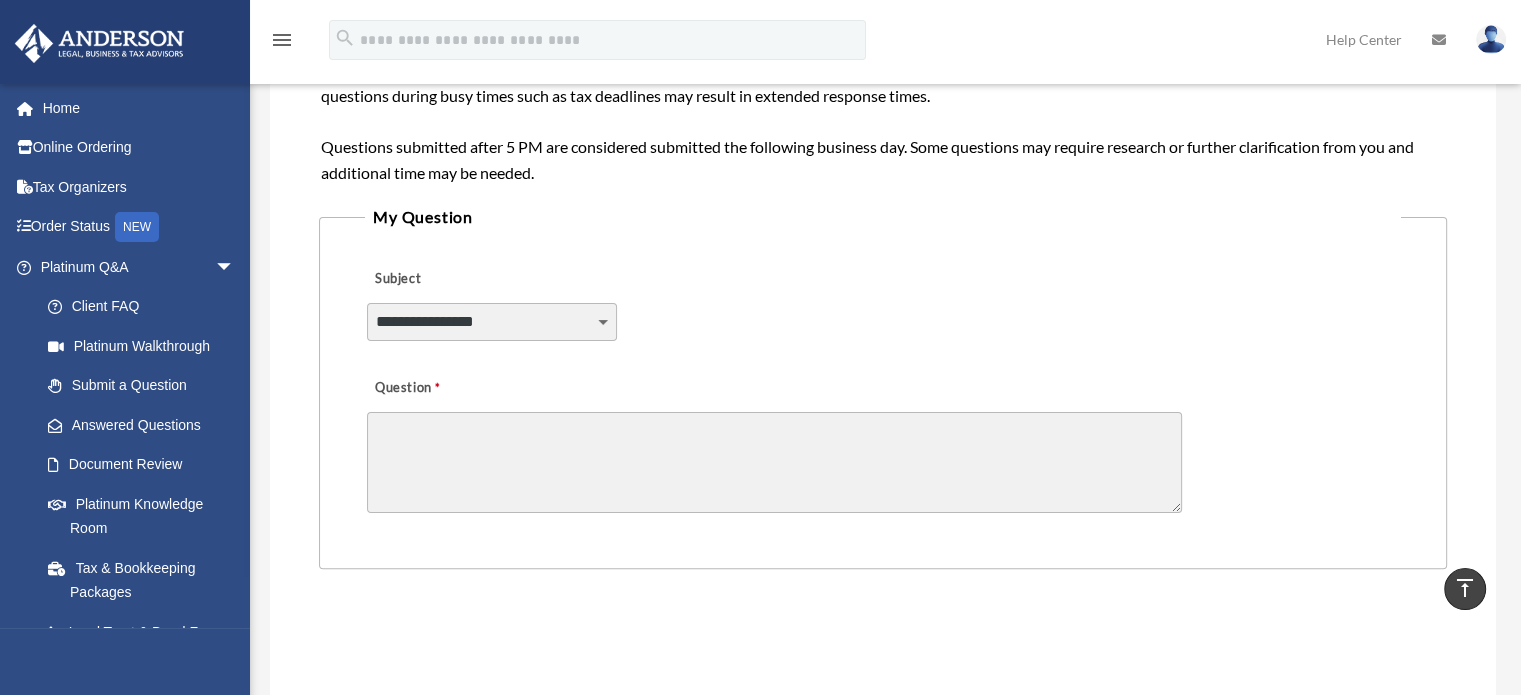 select on "******" 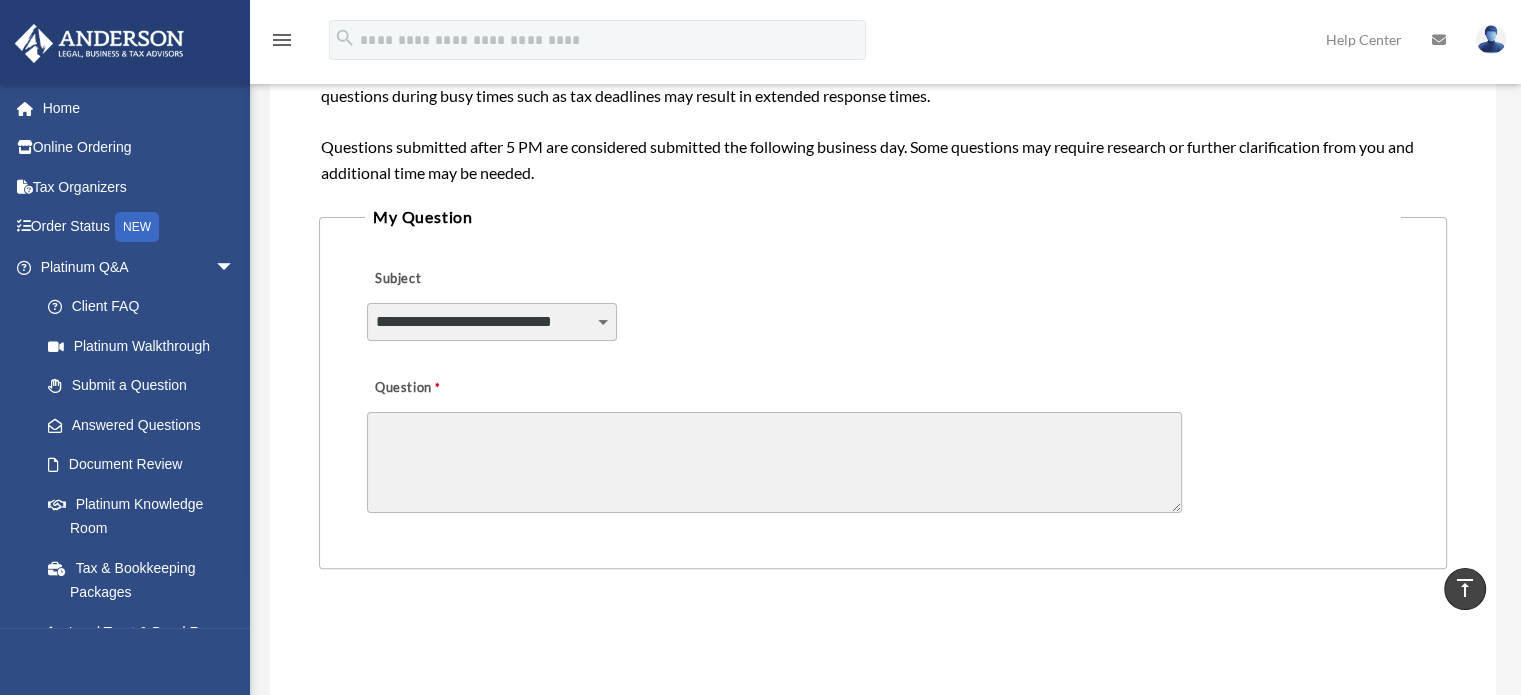click on "**********" at bounding box center (492, 322) 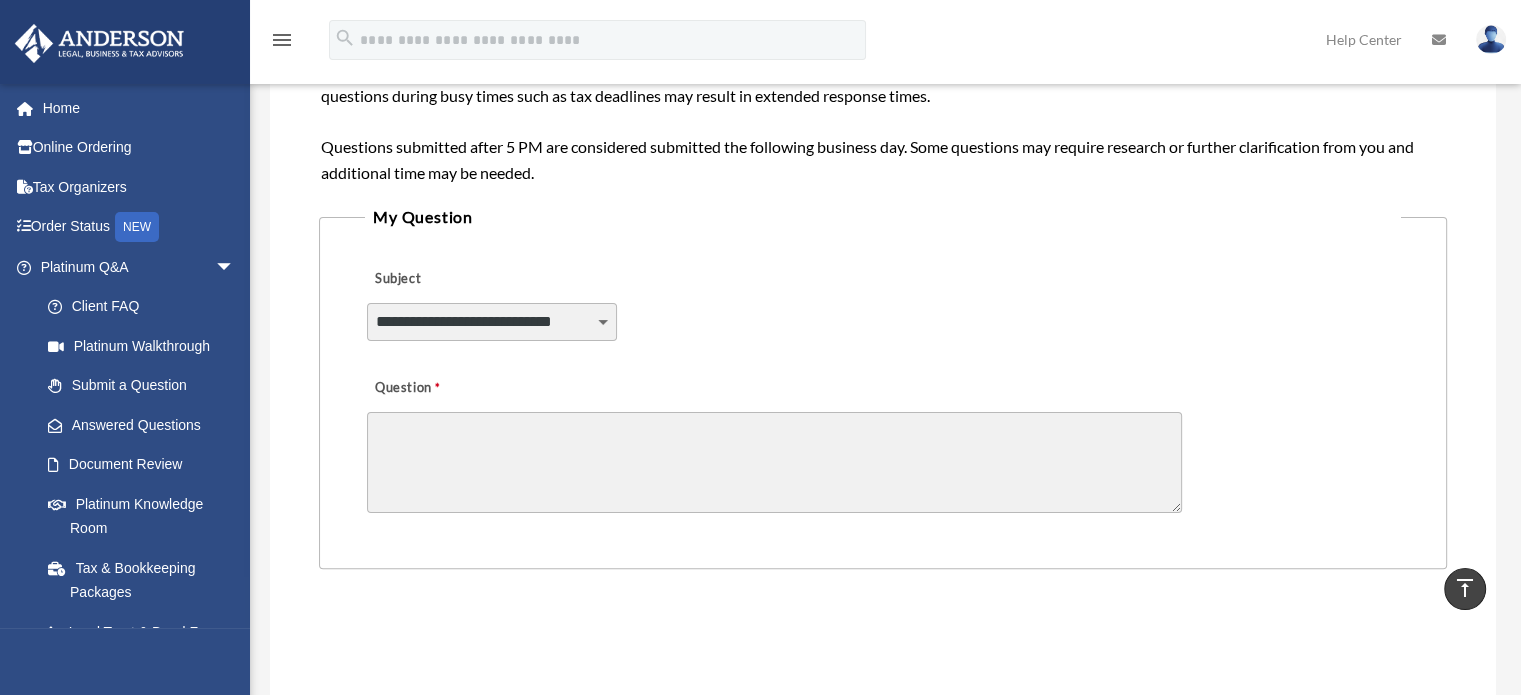 click on "Question" at bounding box center (774, 462) 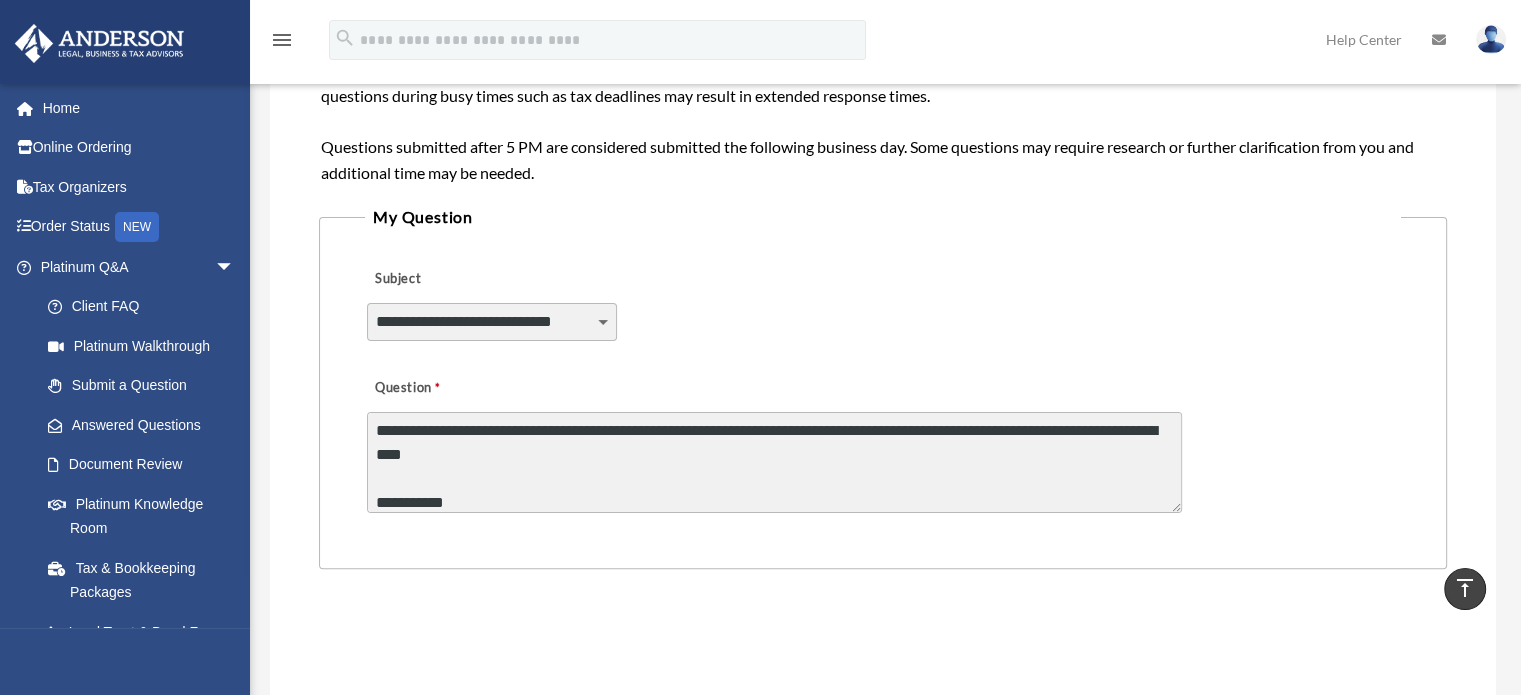 scroll, scrollTop: 26, scrollLeft: 0, axis: vertical 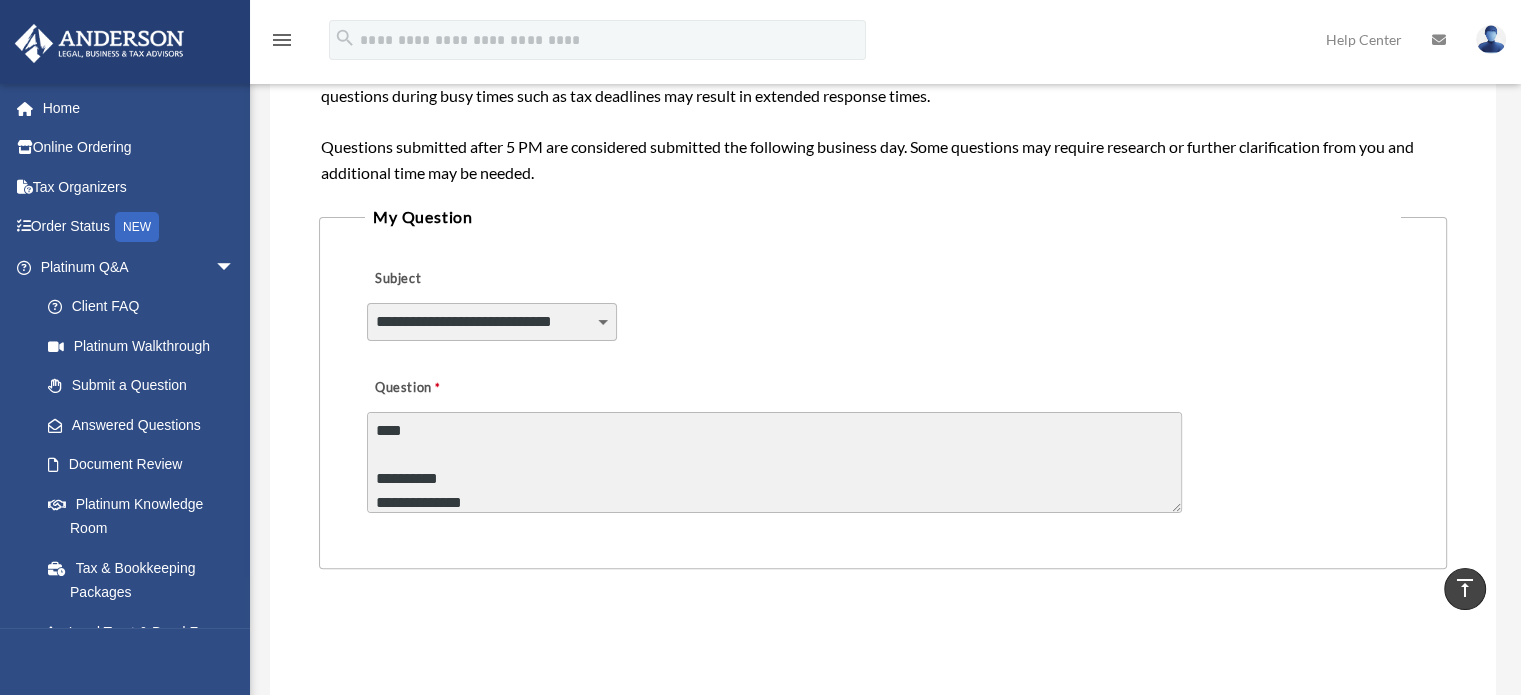 type on "**********" 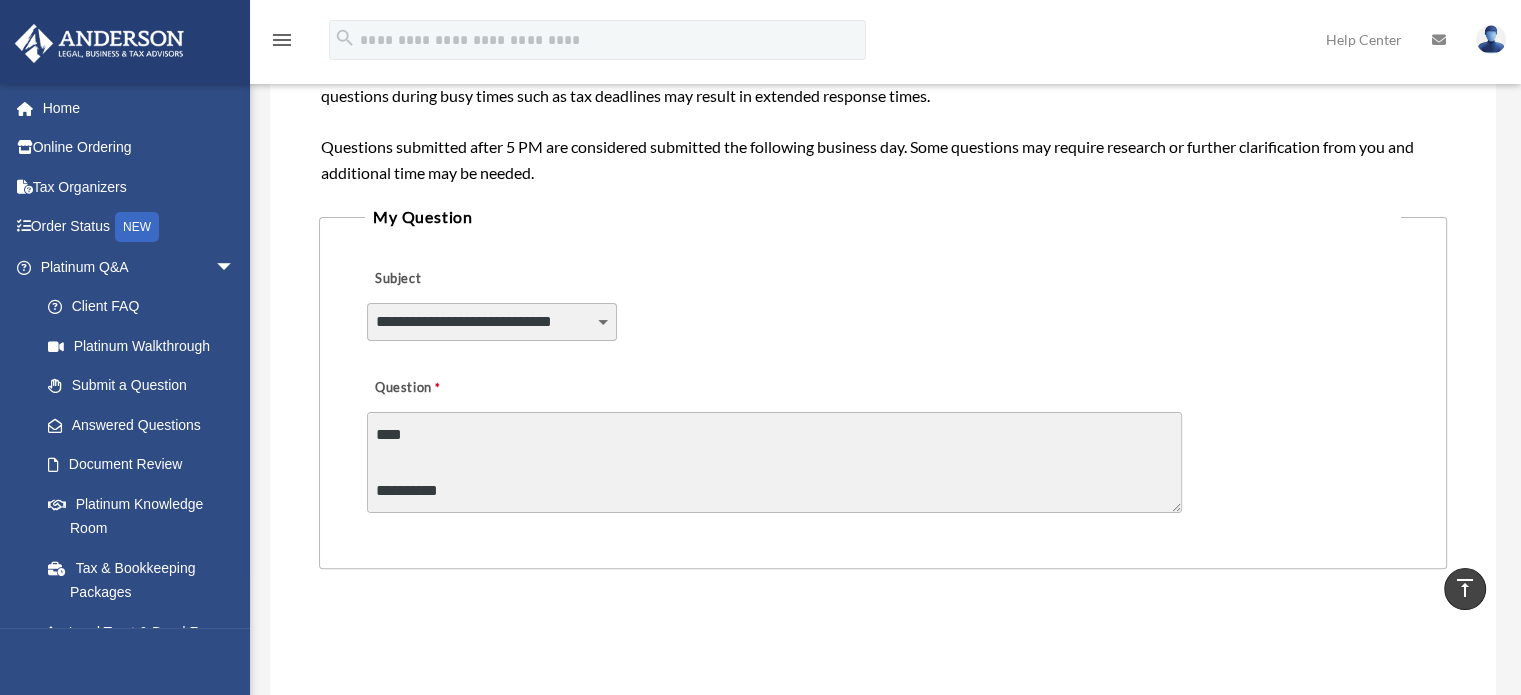 scroll, scrollTop: 56, scrollLeft: 0, axis: vertical 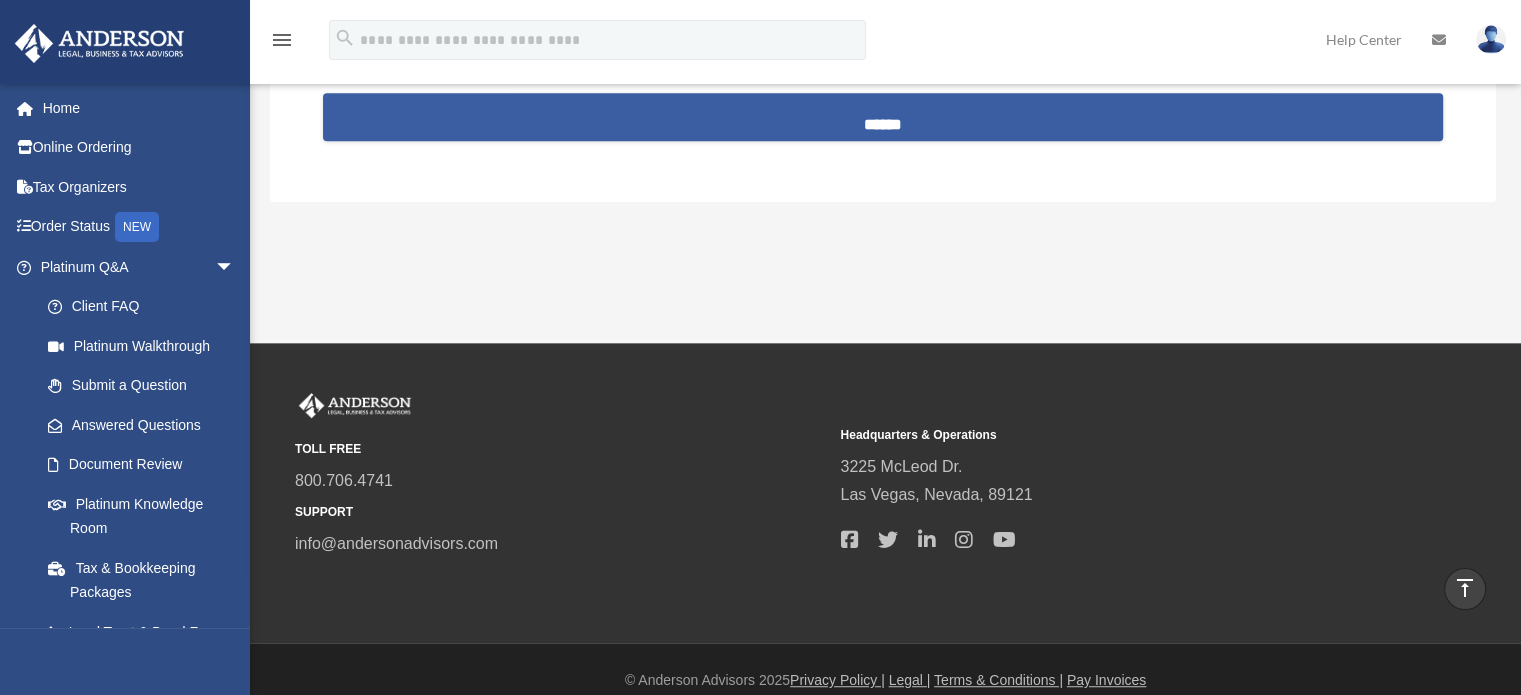 click on "******" at bounding box center [883, 117] 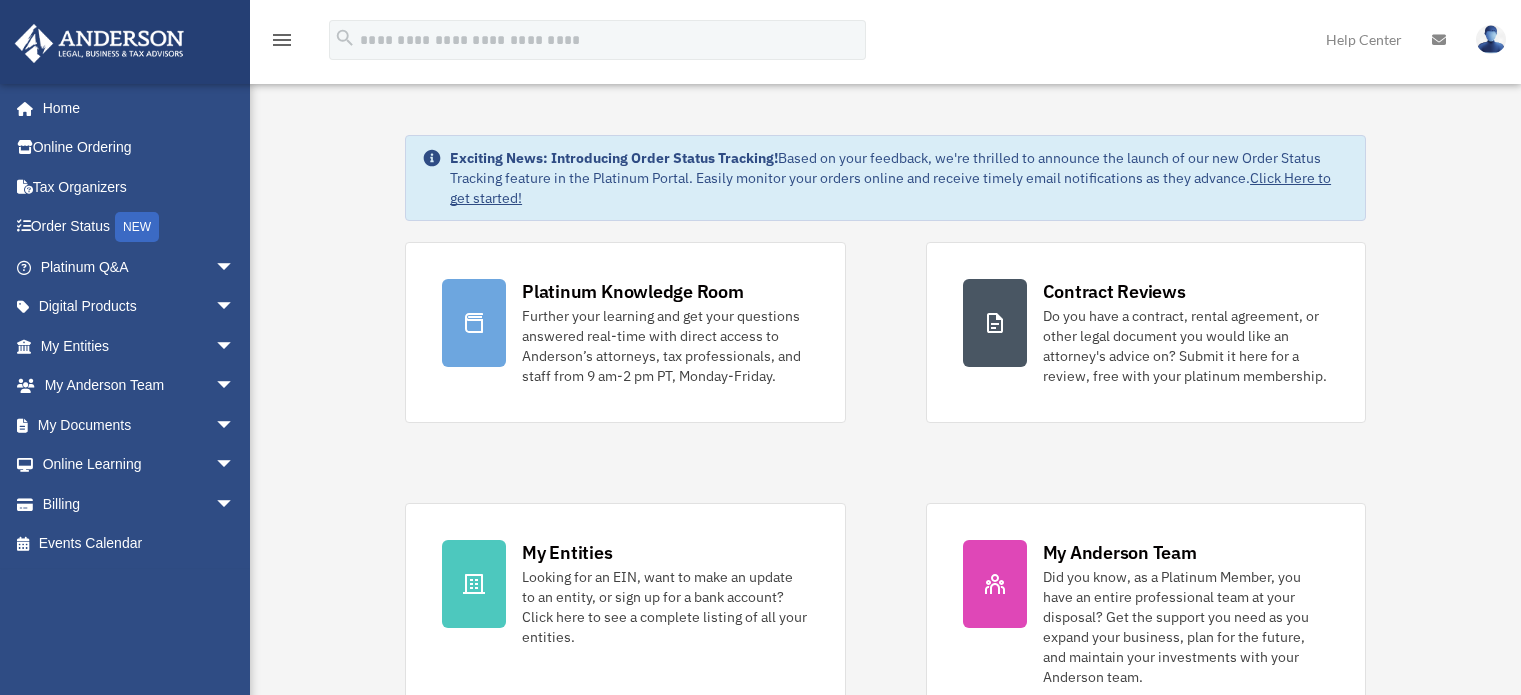 scroll, scrollTop: 0, scrollLeft: 0, axis: both 